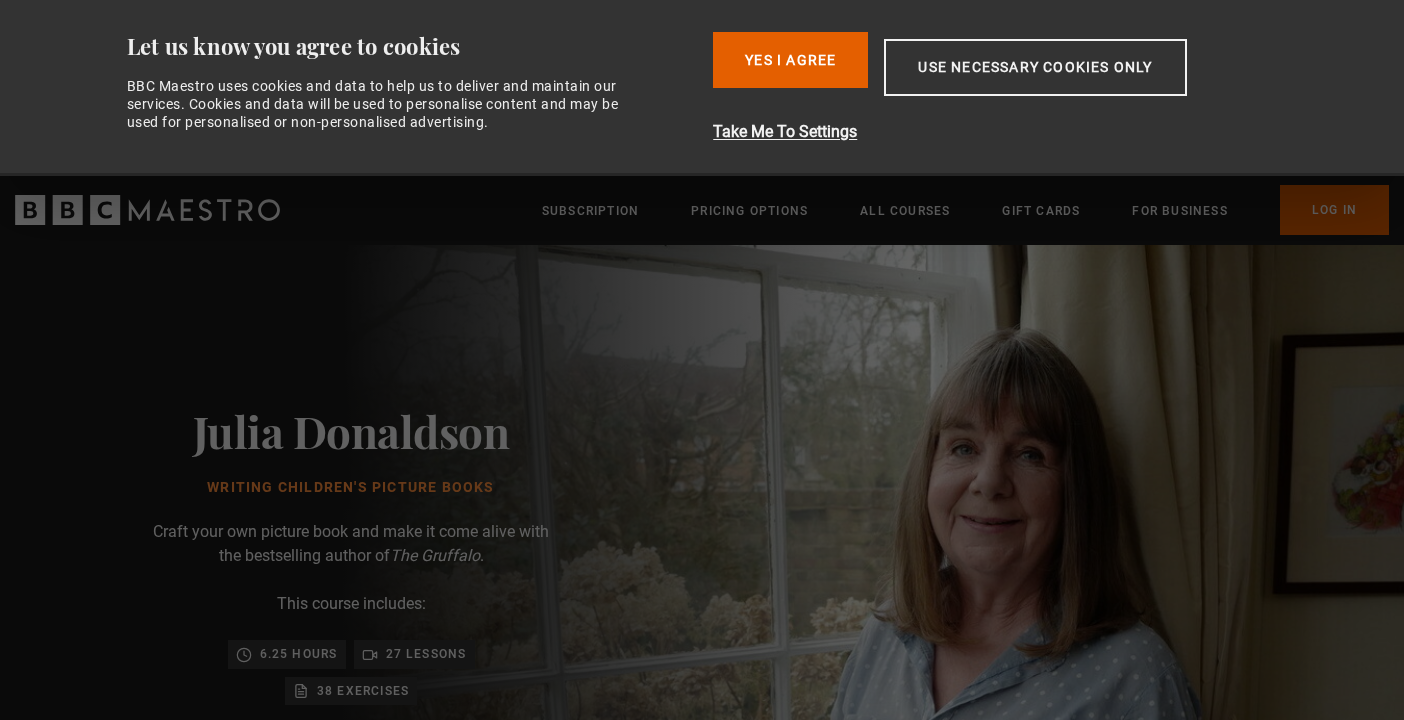 scroll, scrollTop: 0, scrollLeft: 0, axis: both 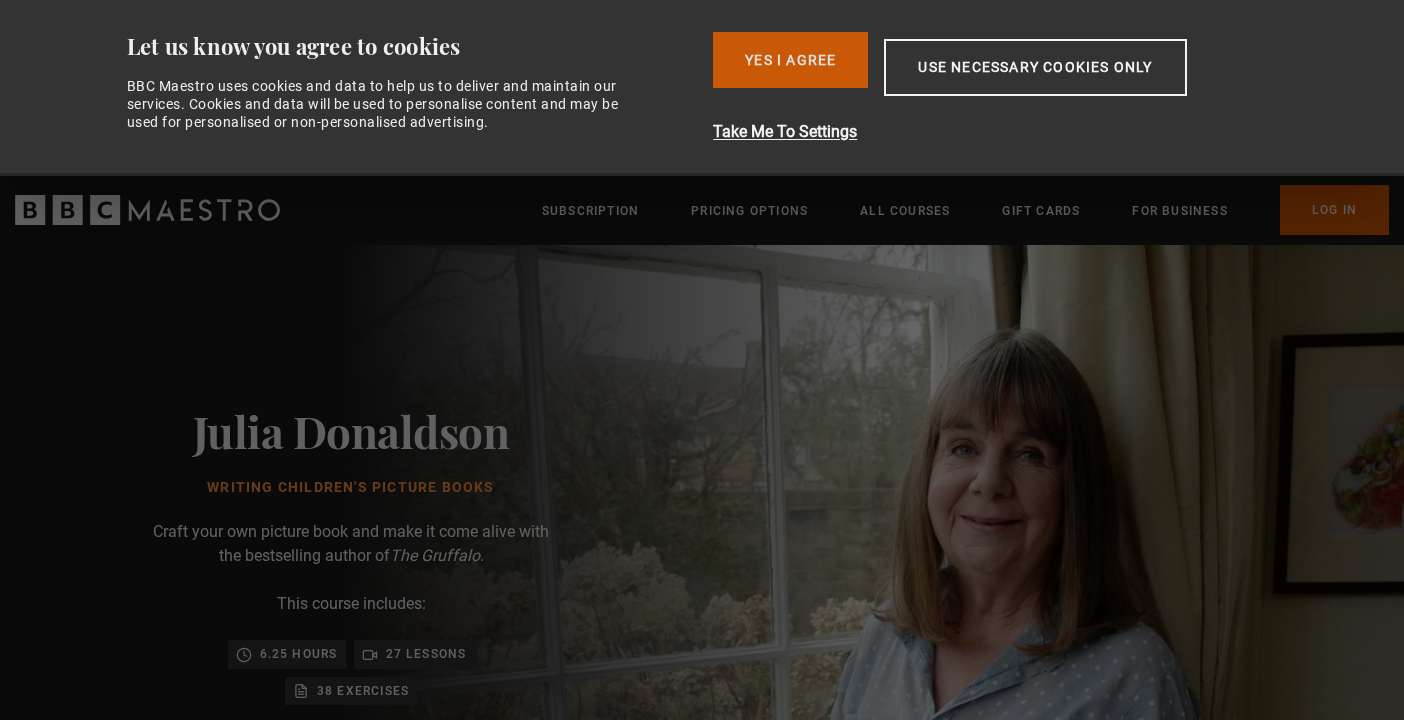 click on "Yes I Agree" at bounding box center (790, 60) 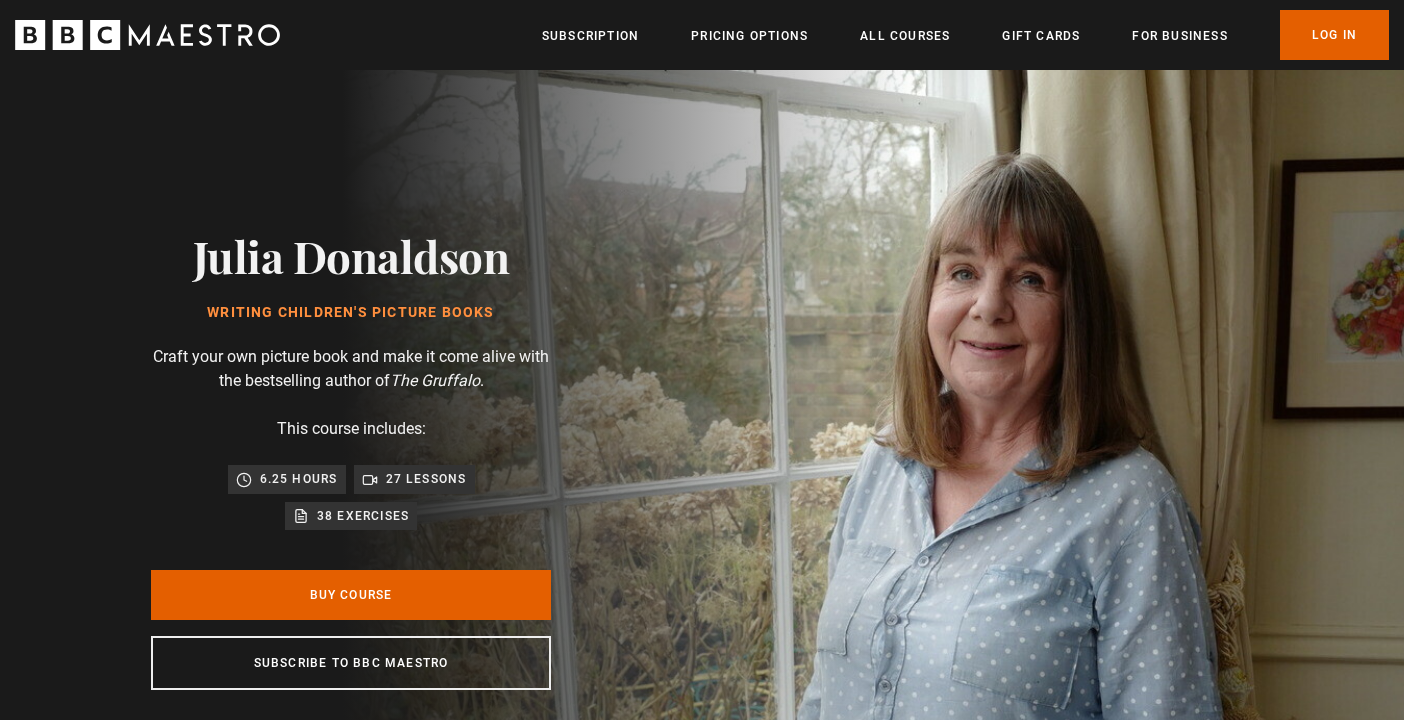 scroll, scrollTop: 0, scrollLeft: 262, axis: horizontal 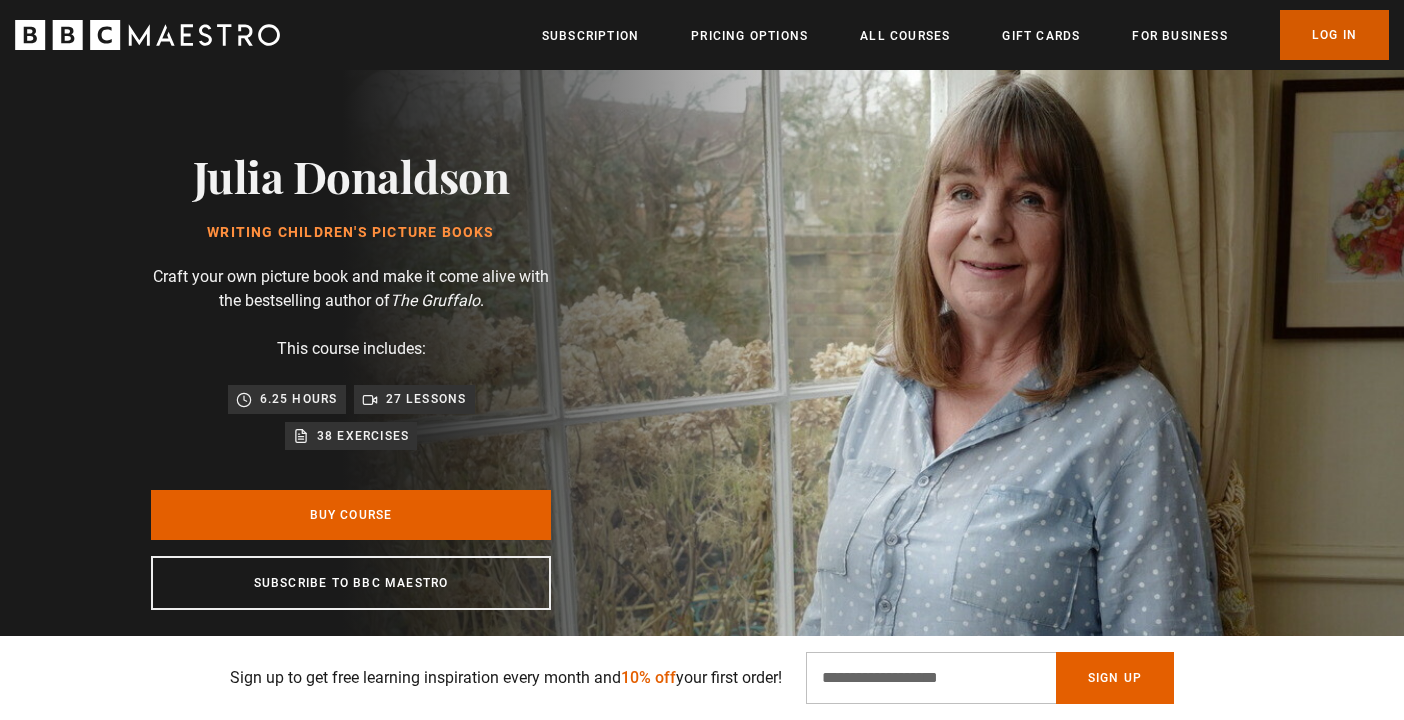 click on "Log In" at bounding box center [1334, 35] 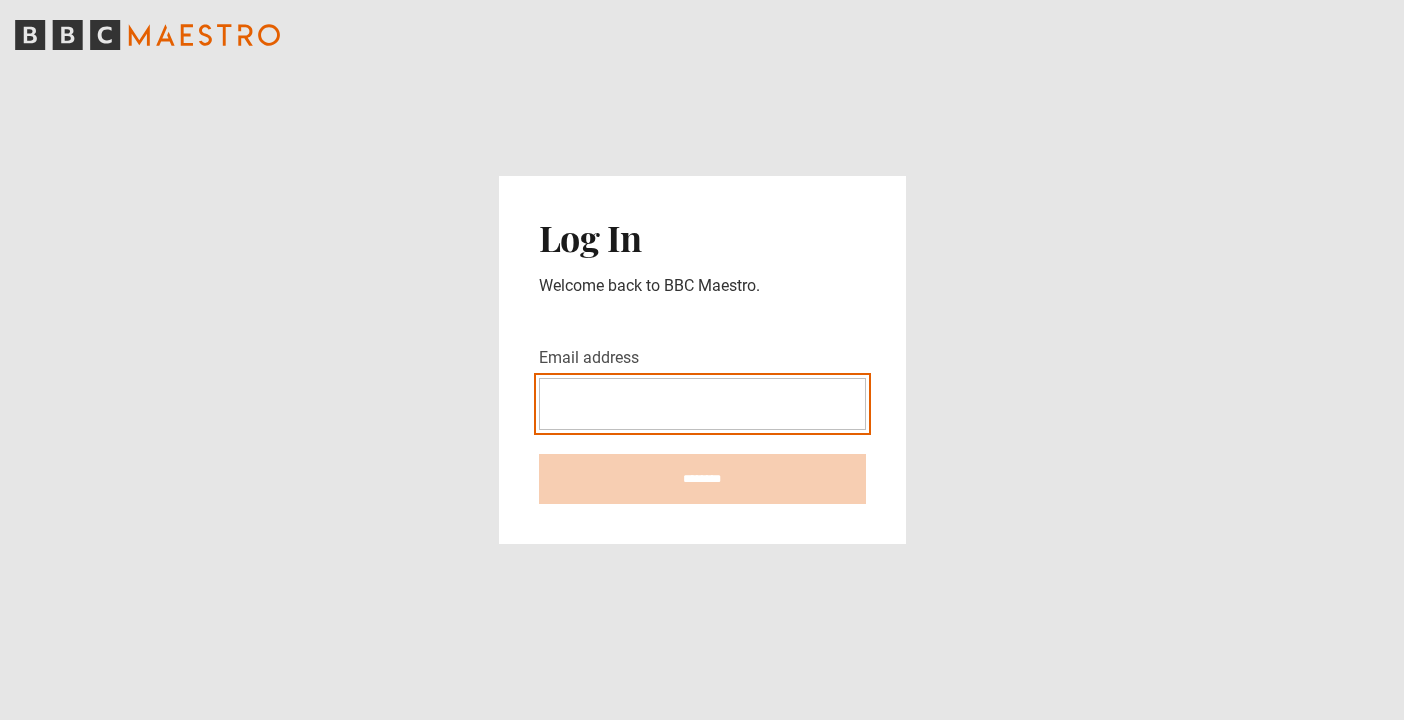 scroll, scrollTop: 0, scrollLeft: 0, axis: both 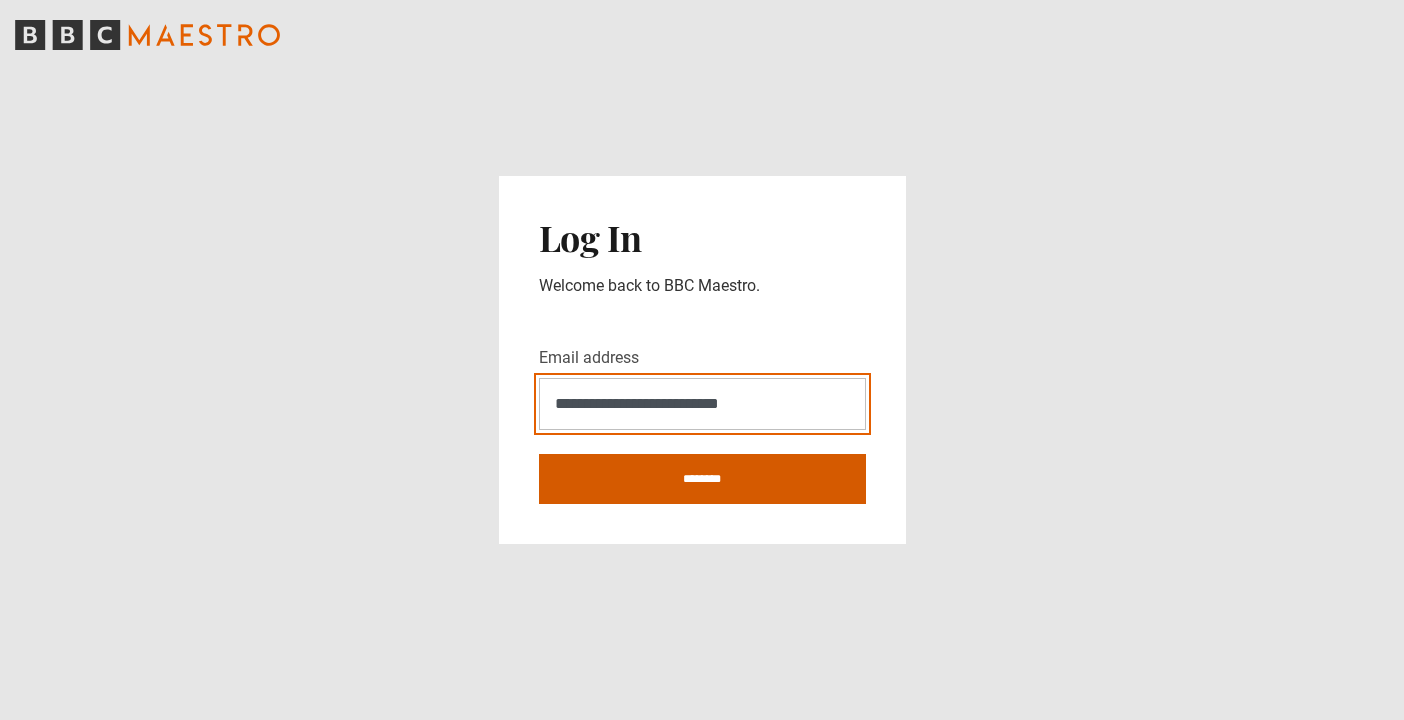 type on "**********" 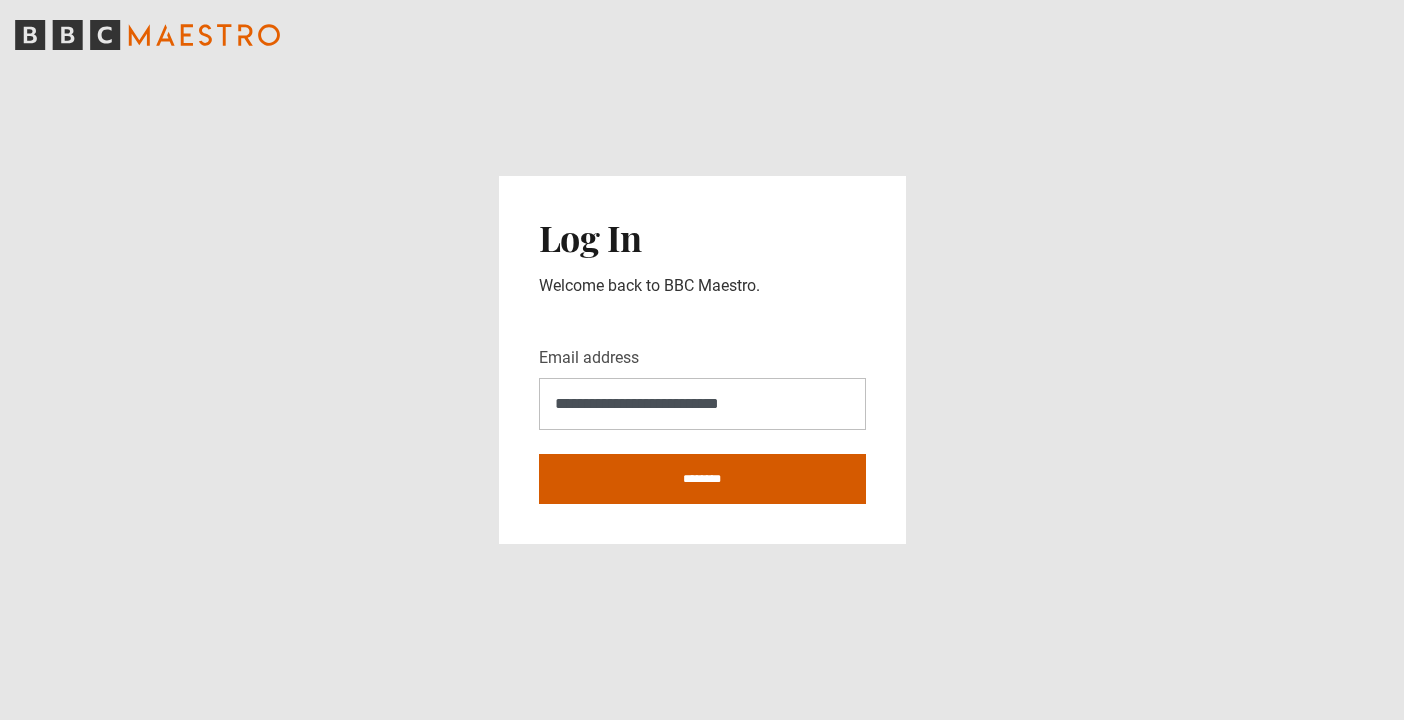 click on "********" at bounding box center (702, 479) 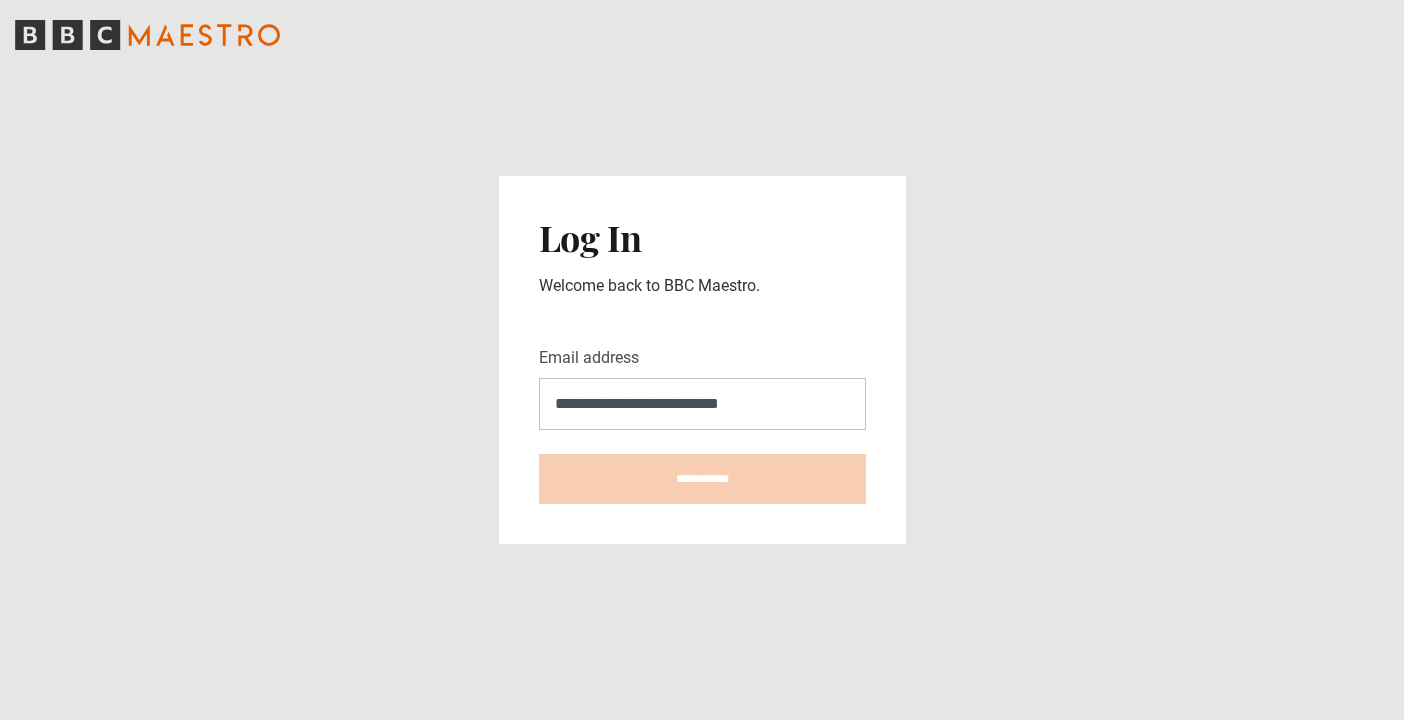 type on "**********" 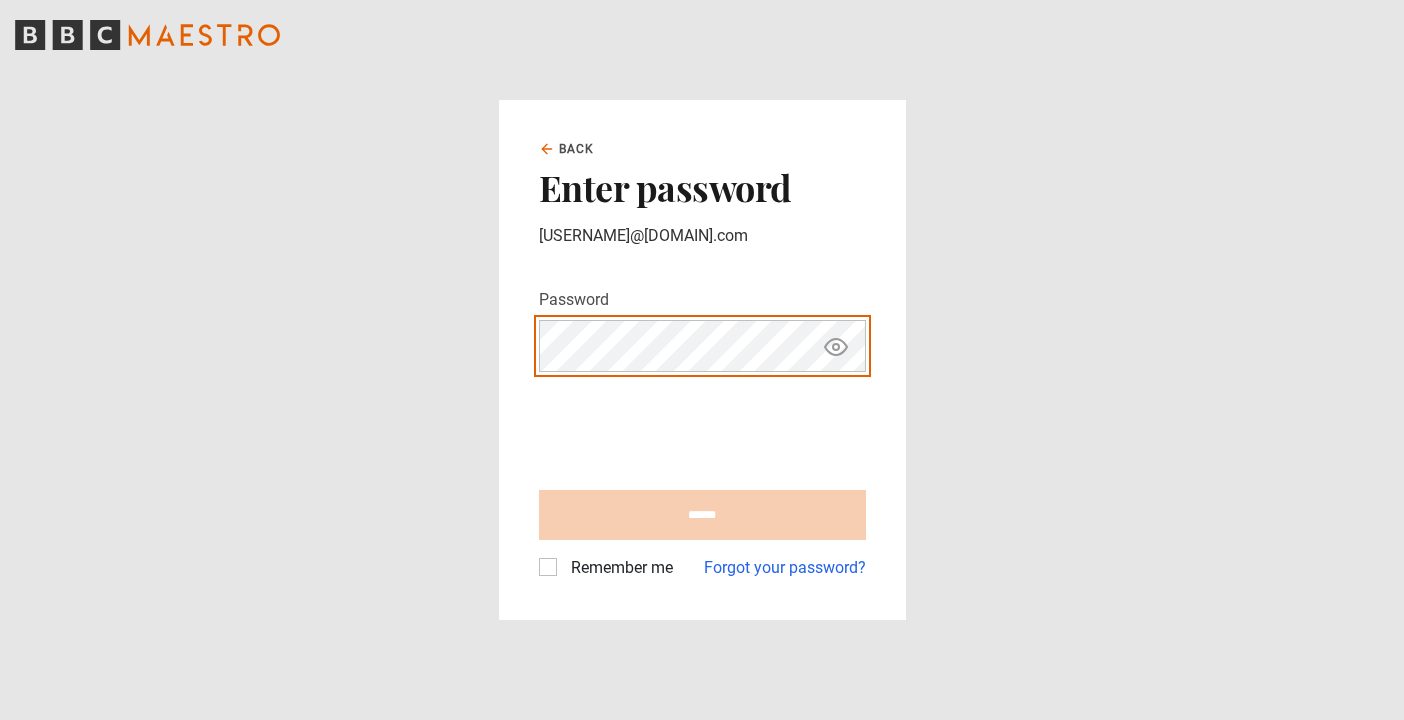 scroll, scrollTop: 0, scrollLeft: 0, axis: both 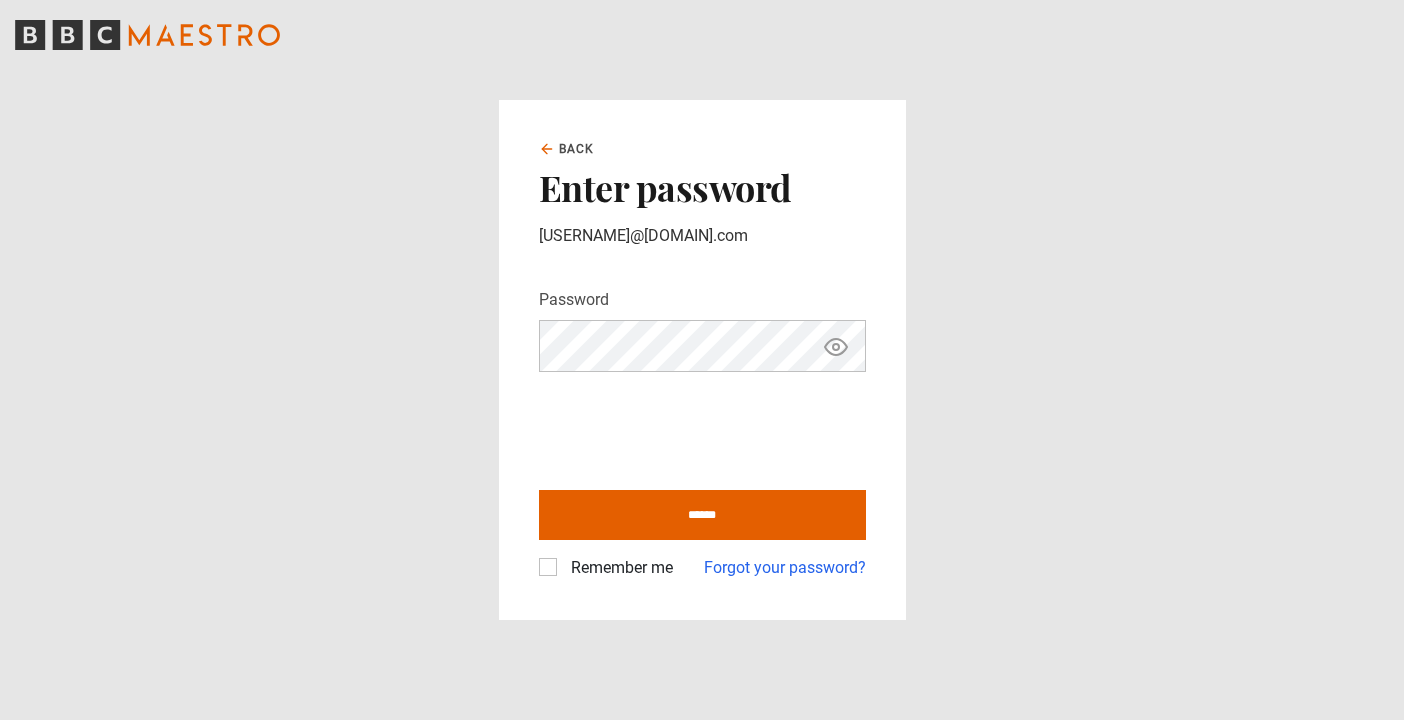 click on "Password
Your password is hidden" at bounding box center [702, 330] 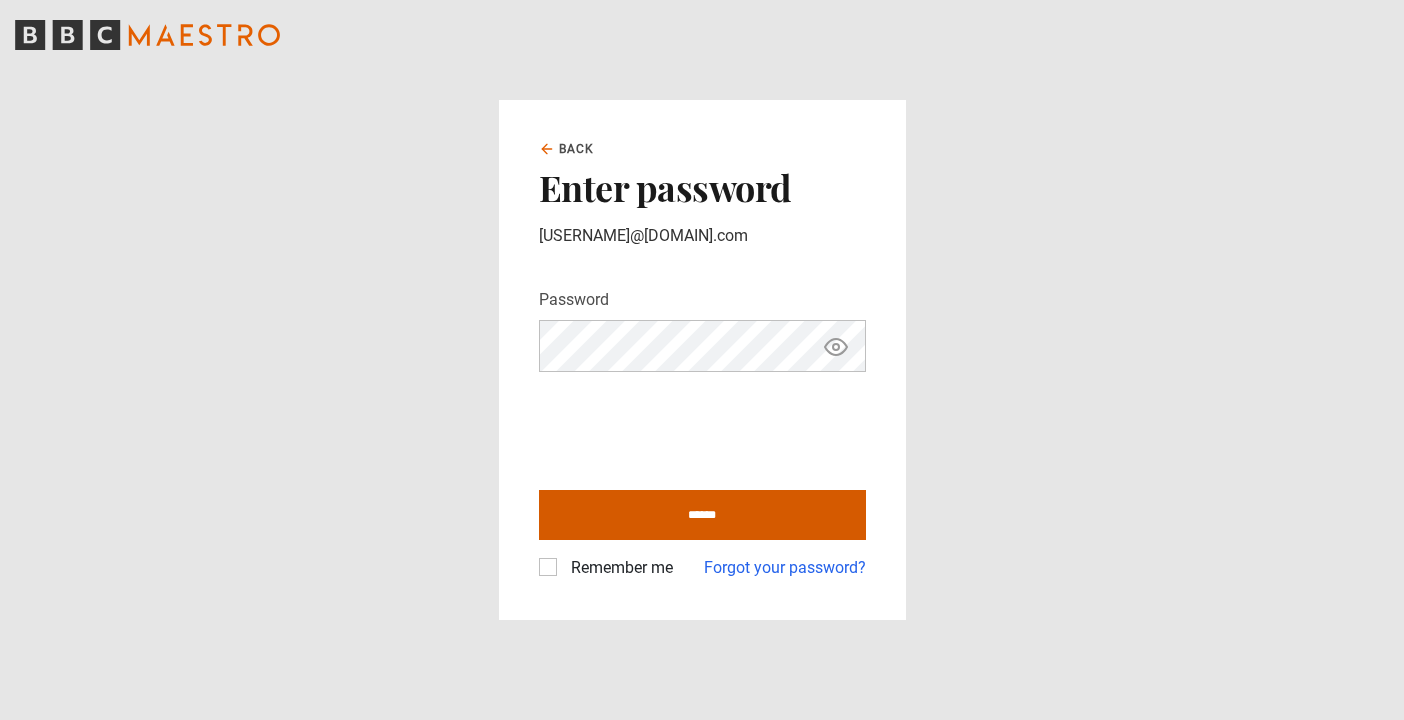 click on "******" at bounding box center [702, 515] 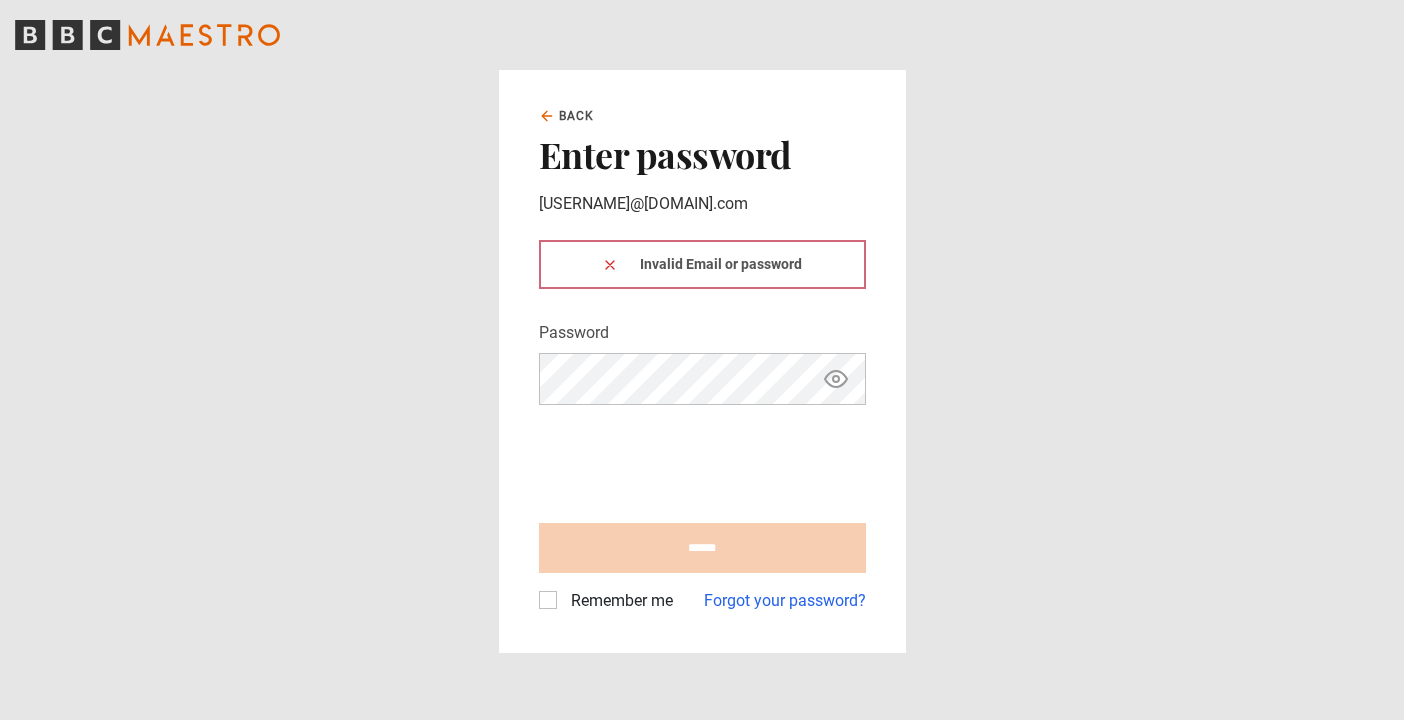 scroll, scrollTop: 0, scrollLeft: 0, axis: both 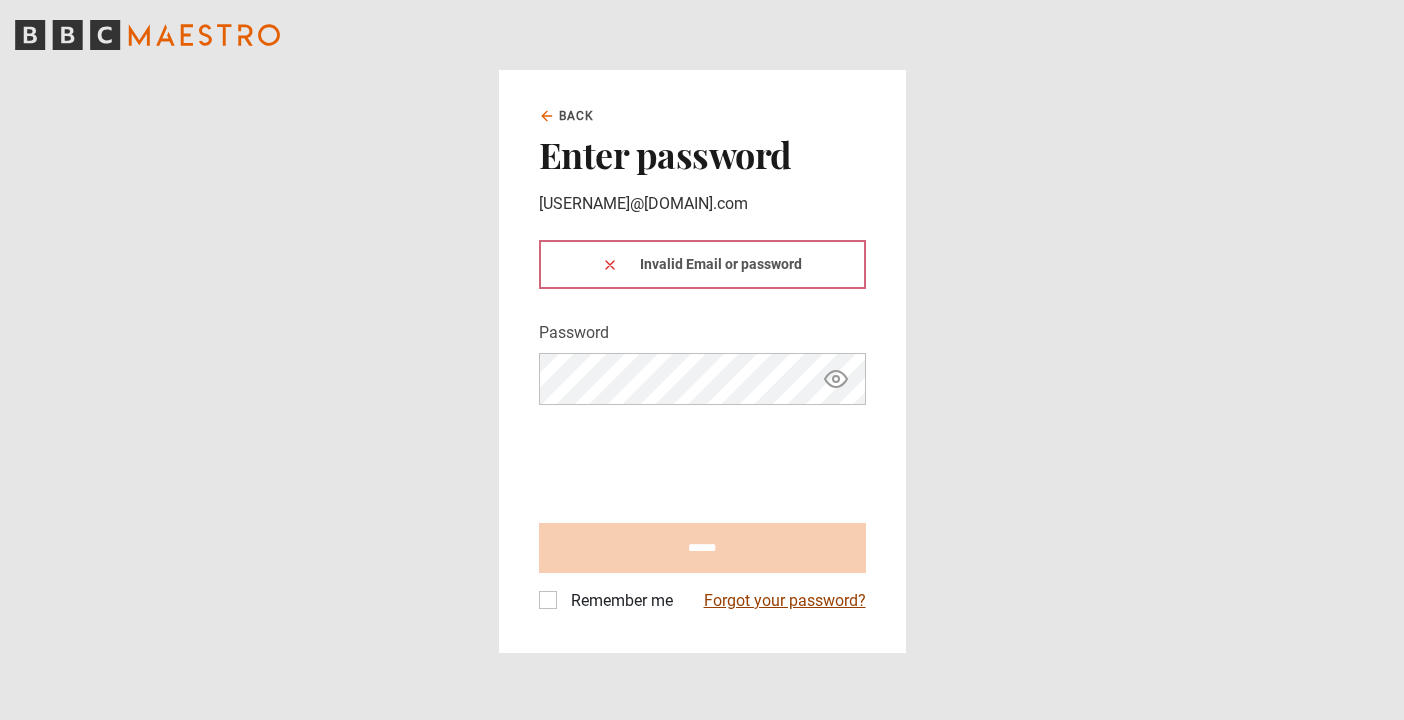 click on "Forgot your password?" at bounding box center [785, 601] 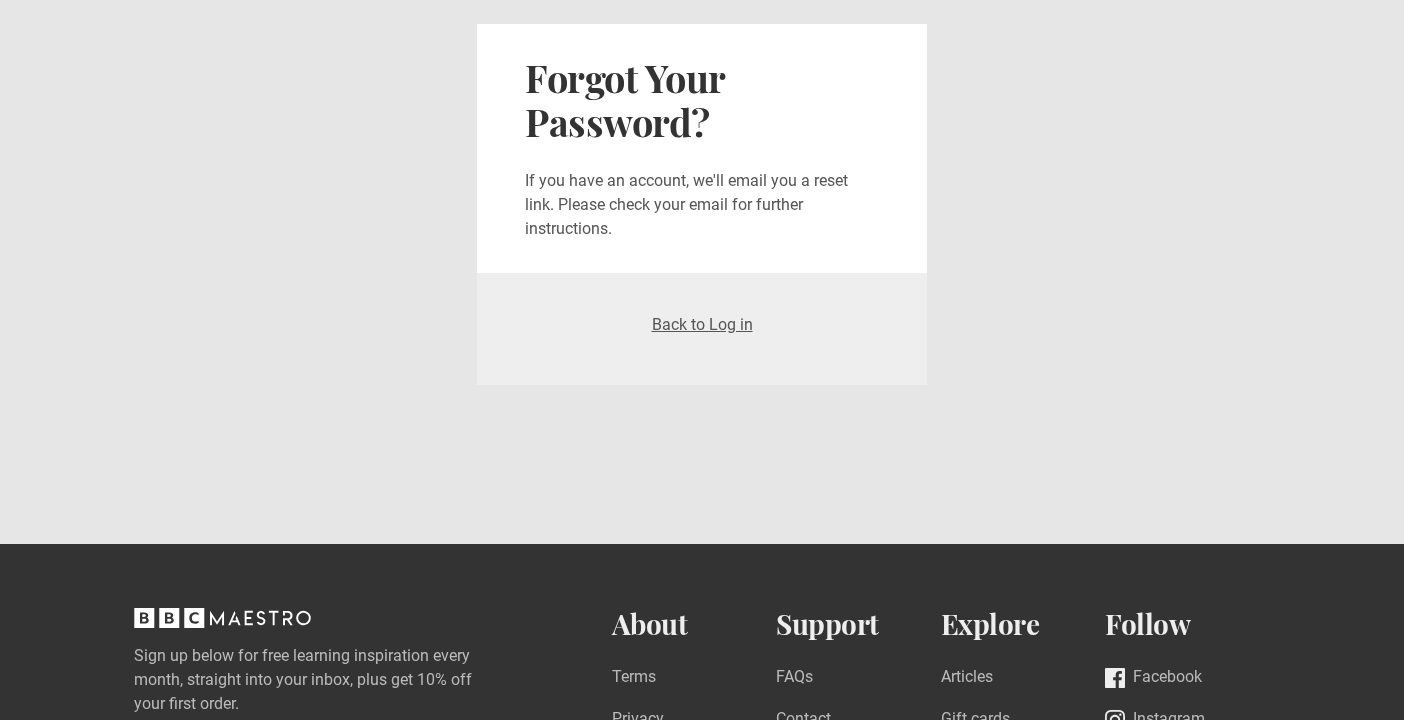scroll, scrollTop: 0, scrollLeft: 0, axis: both 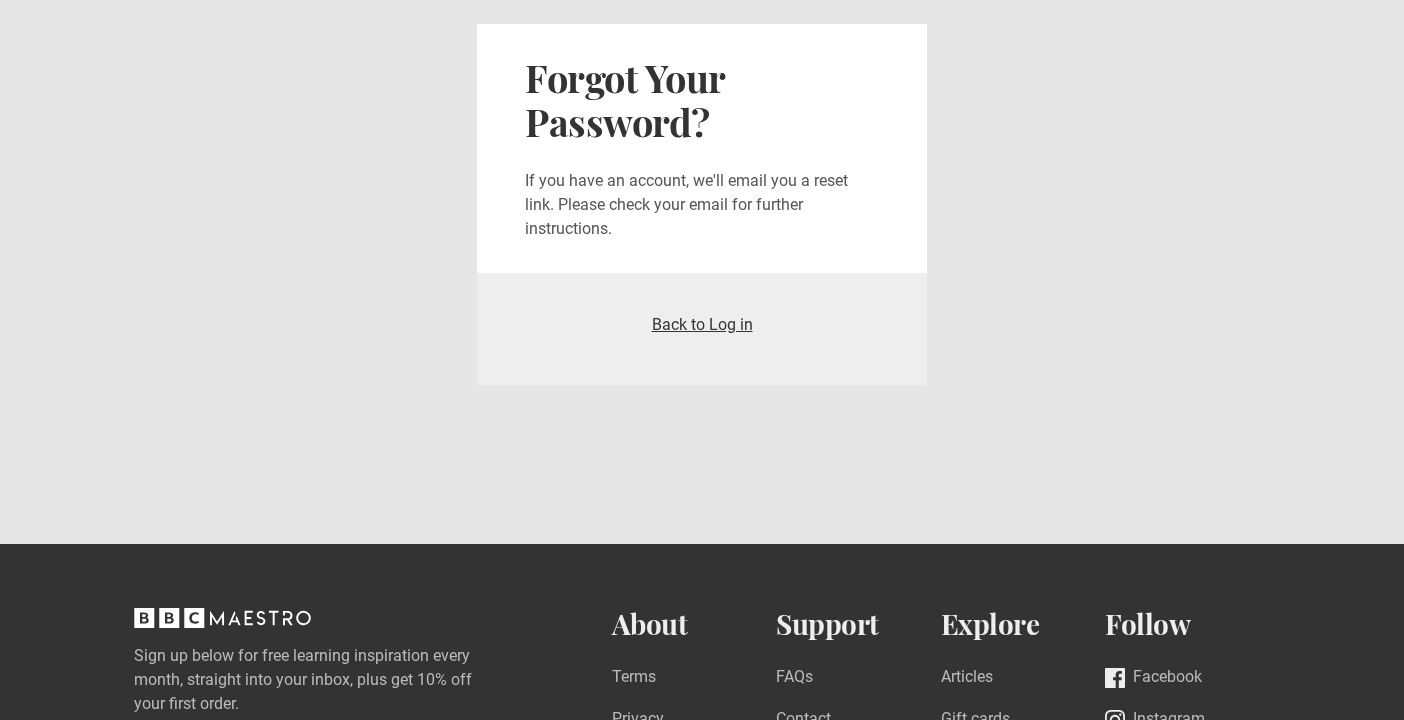 click on "Back to Log in" at bounding box center [702, 324] 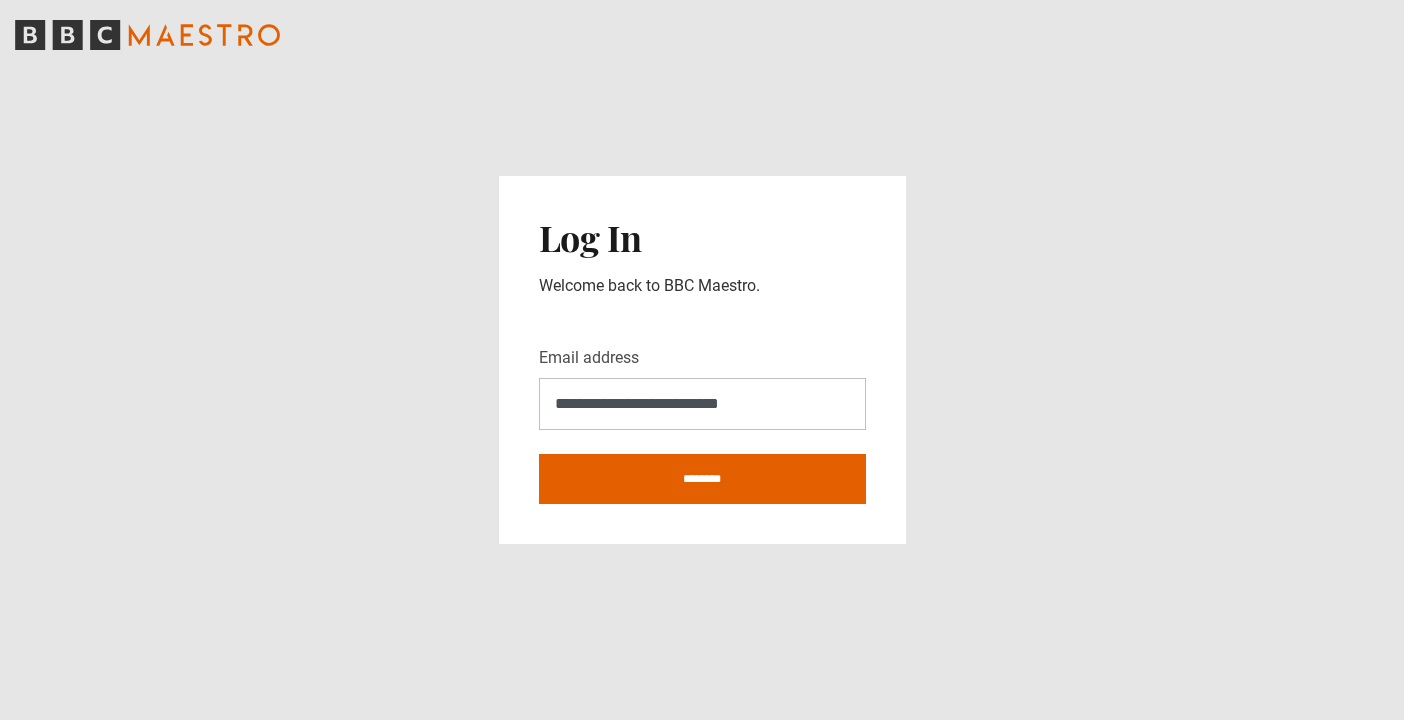 scroll, scrollTop: 0, scrollLeft: 0, axis: both 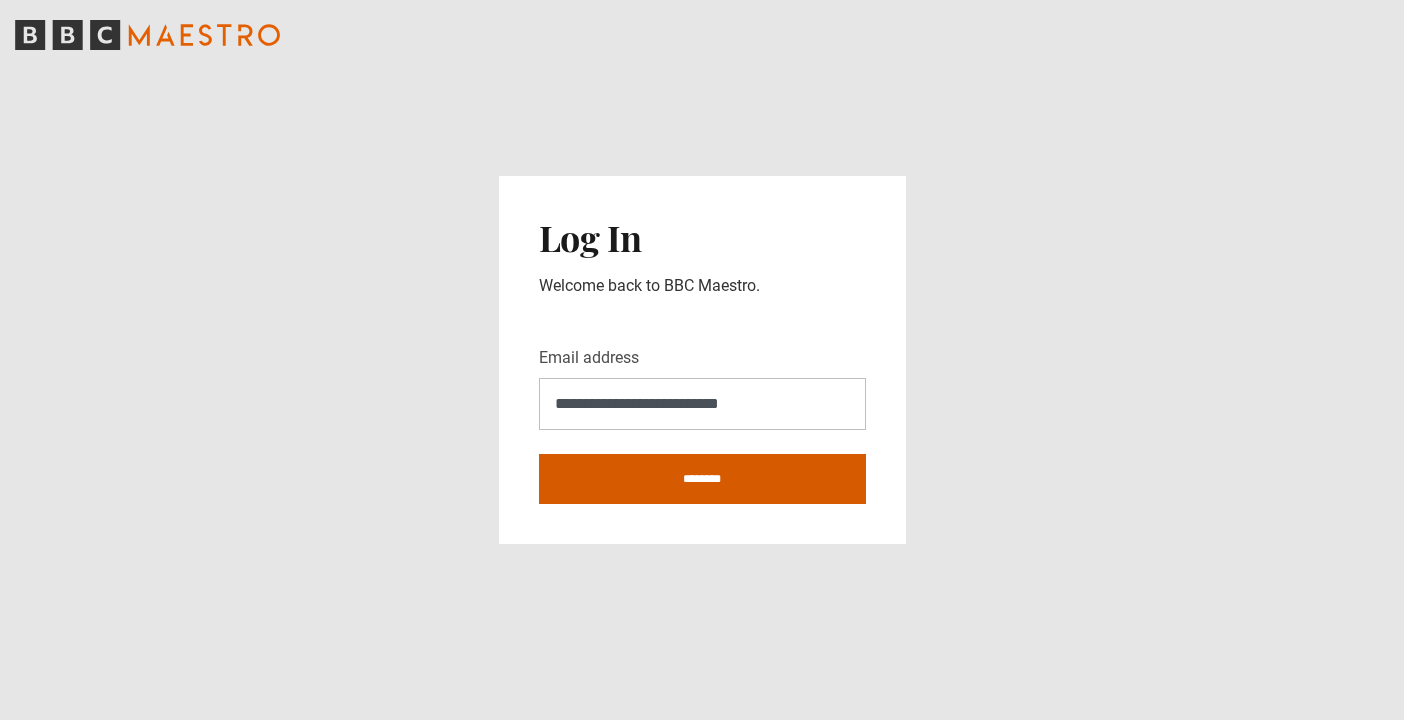 click on "********" at bounding box center (702, 479) 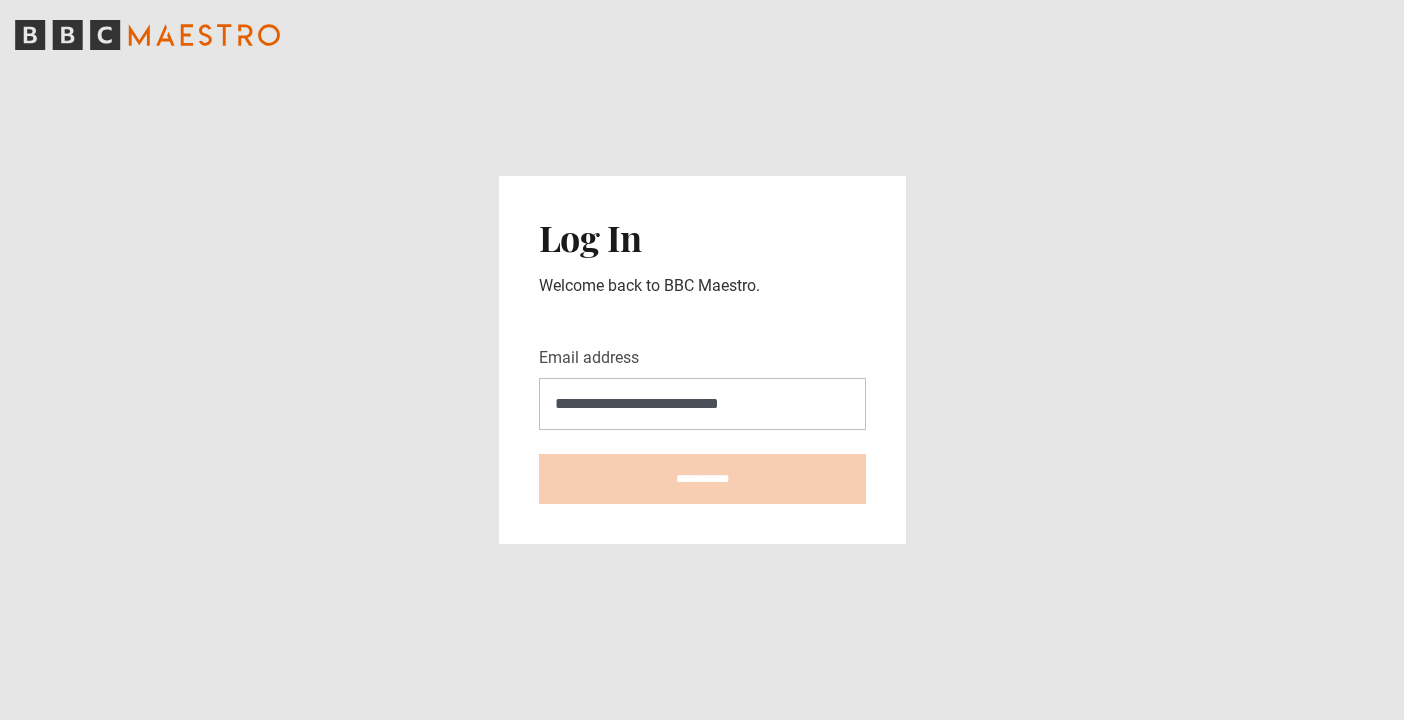 type on "**********" 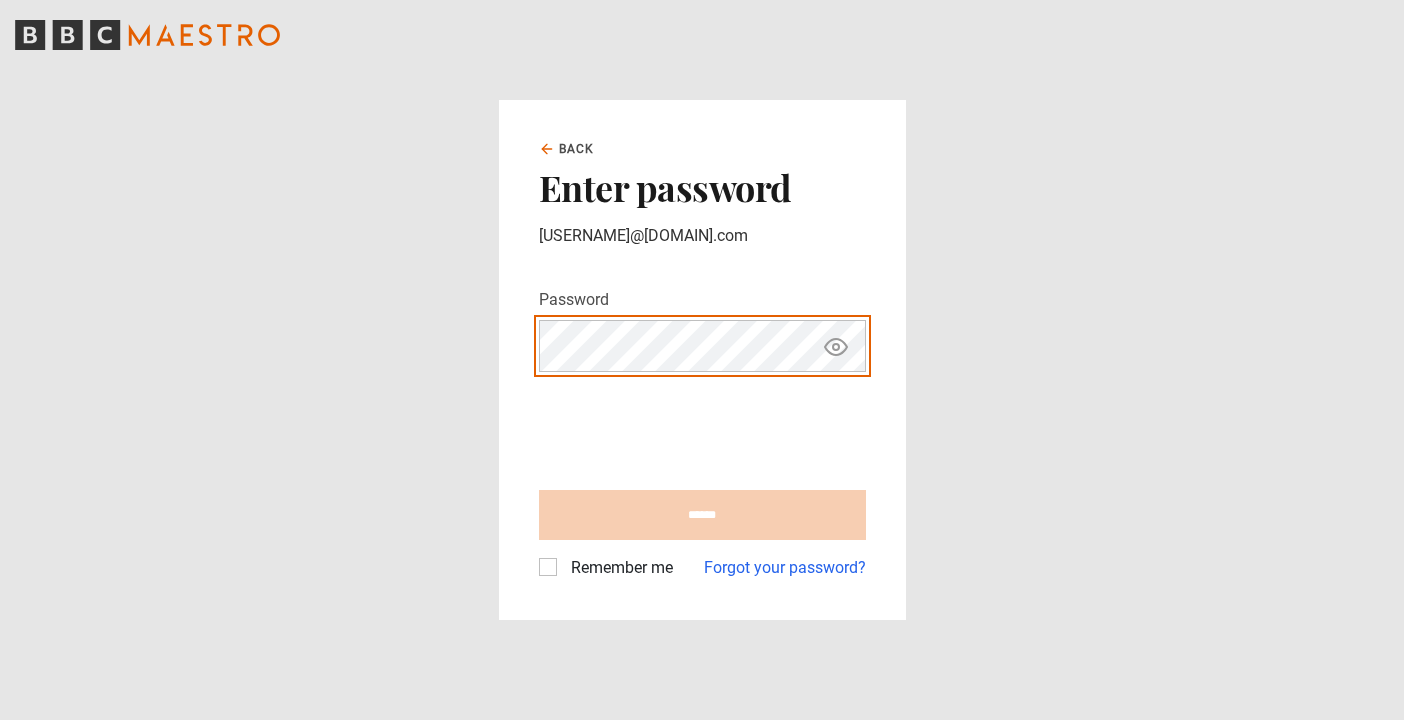 scroll, scrollTop: 0, scrollLeft: 0, axis: both 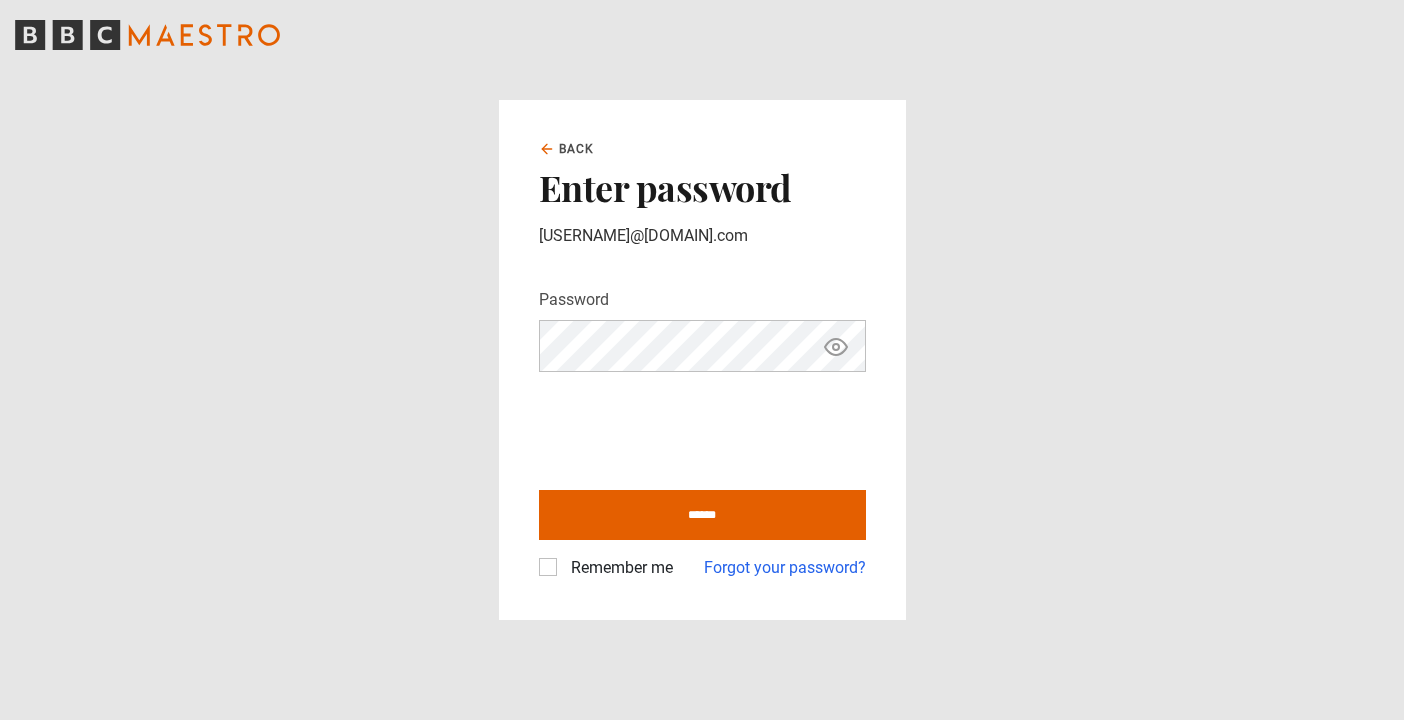 click 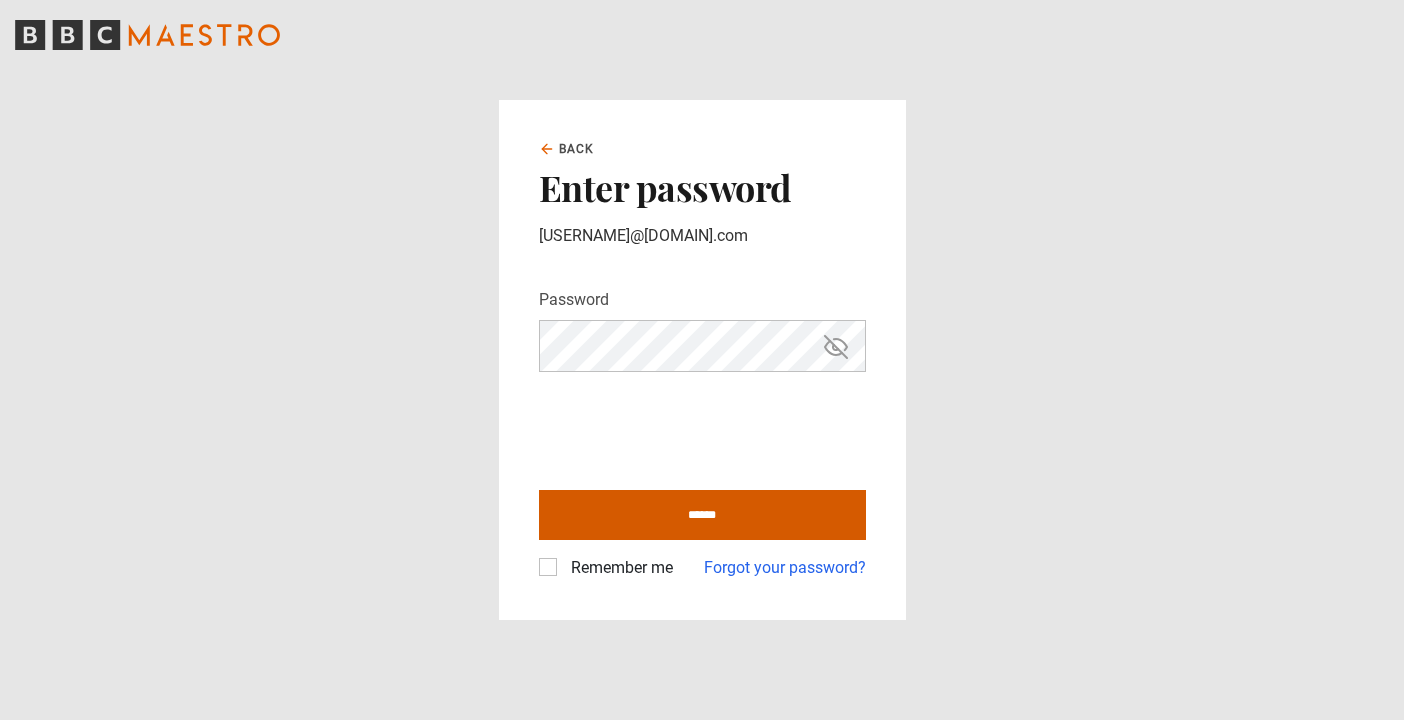 click on "******" at bounding box center [702, 515] 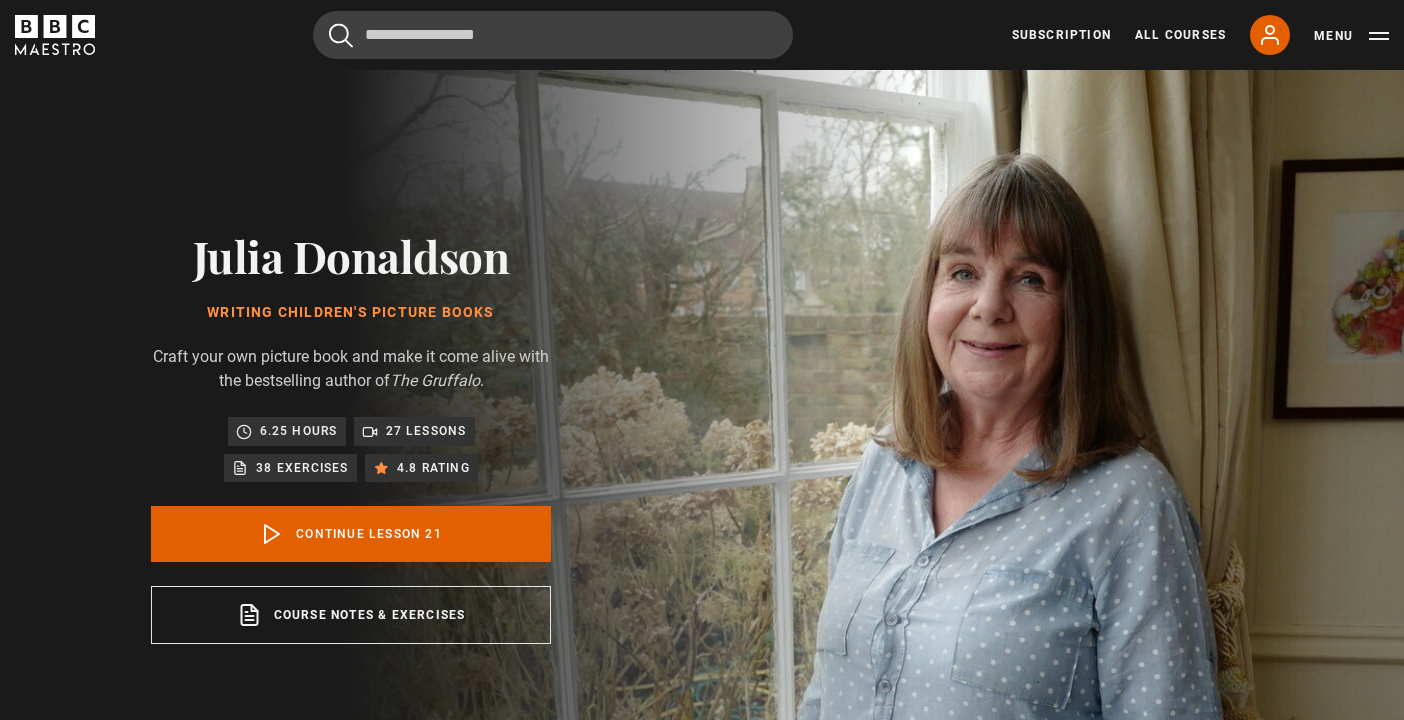 scroll, scrollTop: 802, scrollLeft: 0, axis: vertical 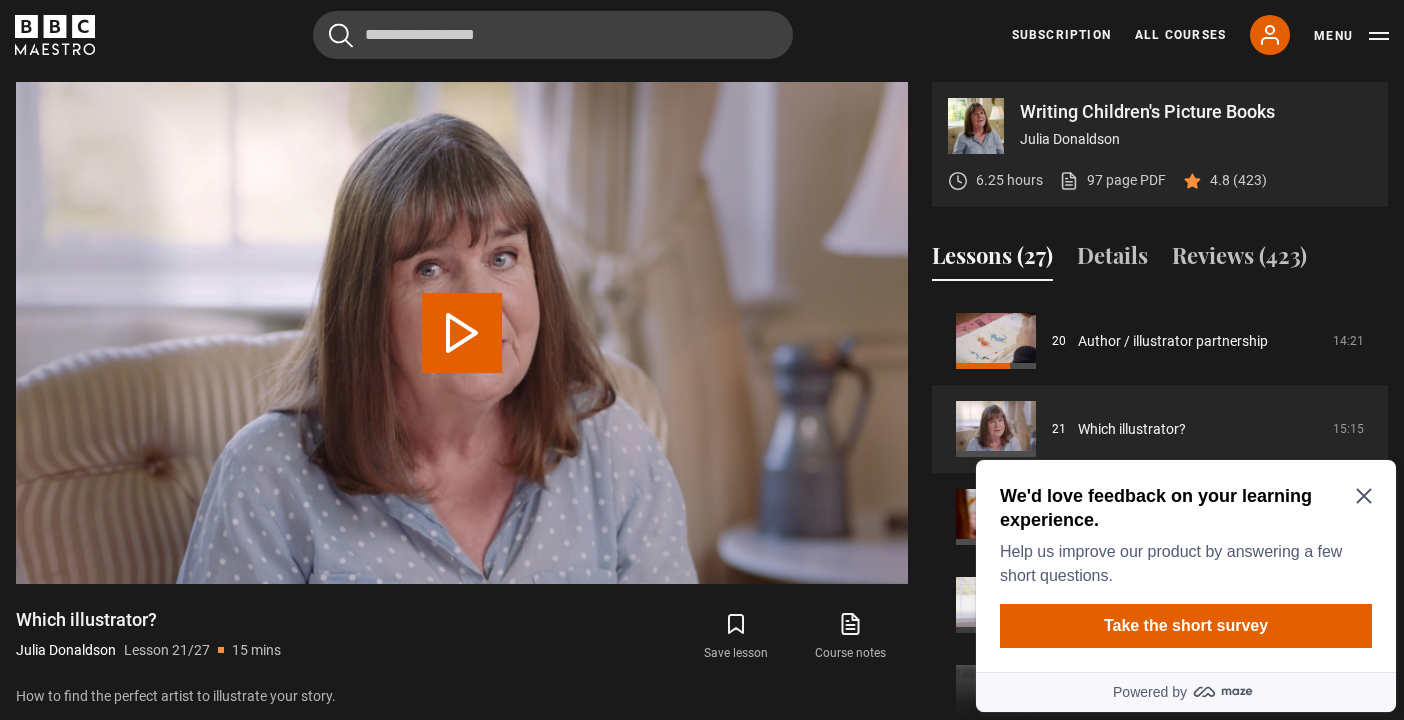 click 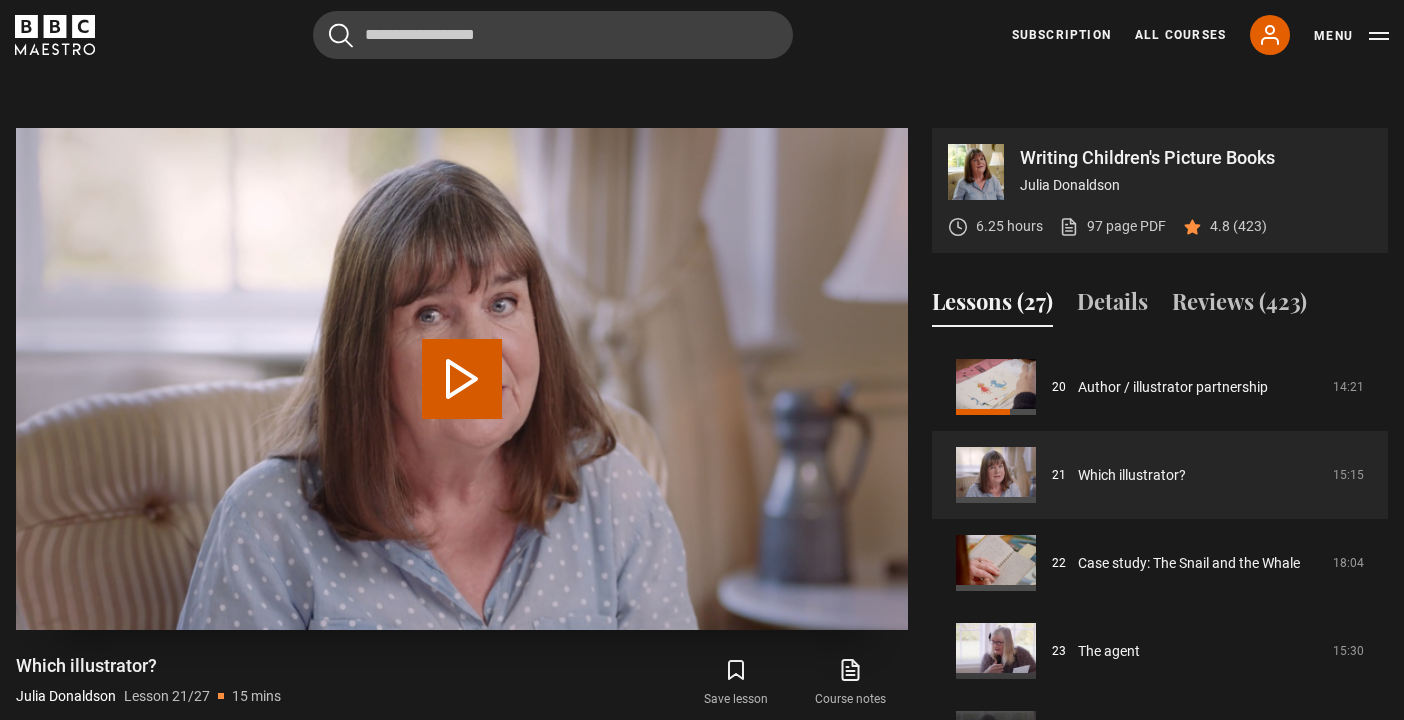 scroll, scrollTop: 802, scrollLeft: 0, axis: vertical 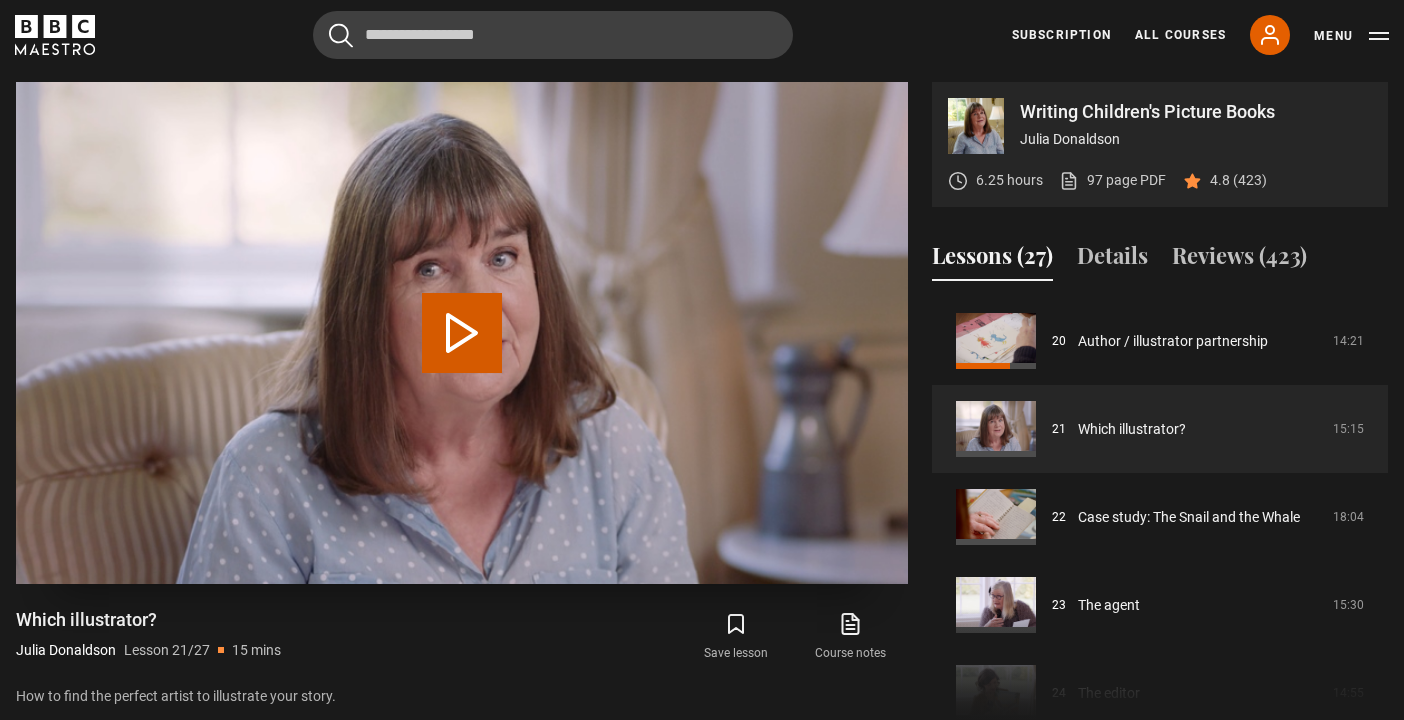 click at bounding box center (462, 333) 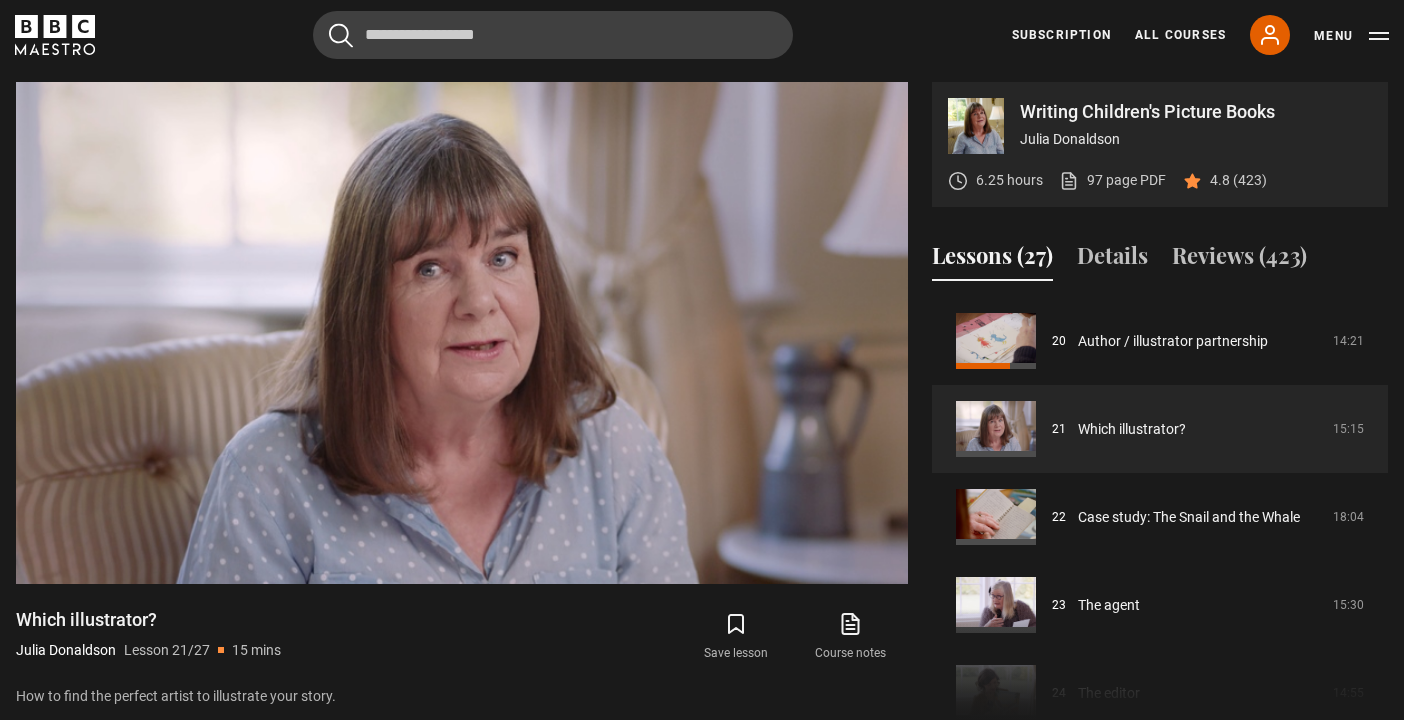 click on "Lessons (27)" at bounding box center (992, 260) 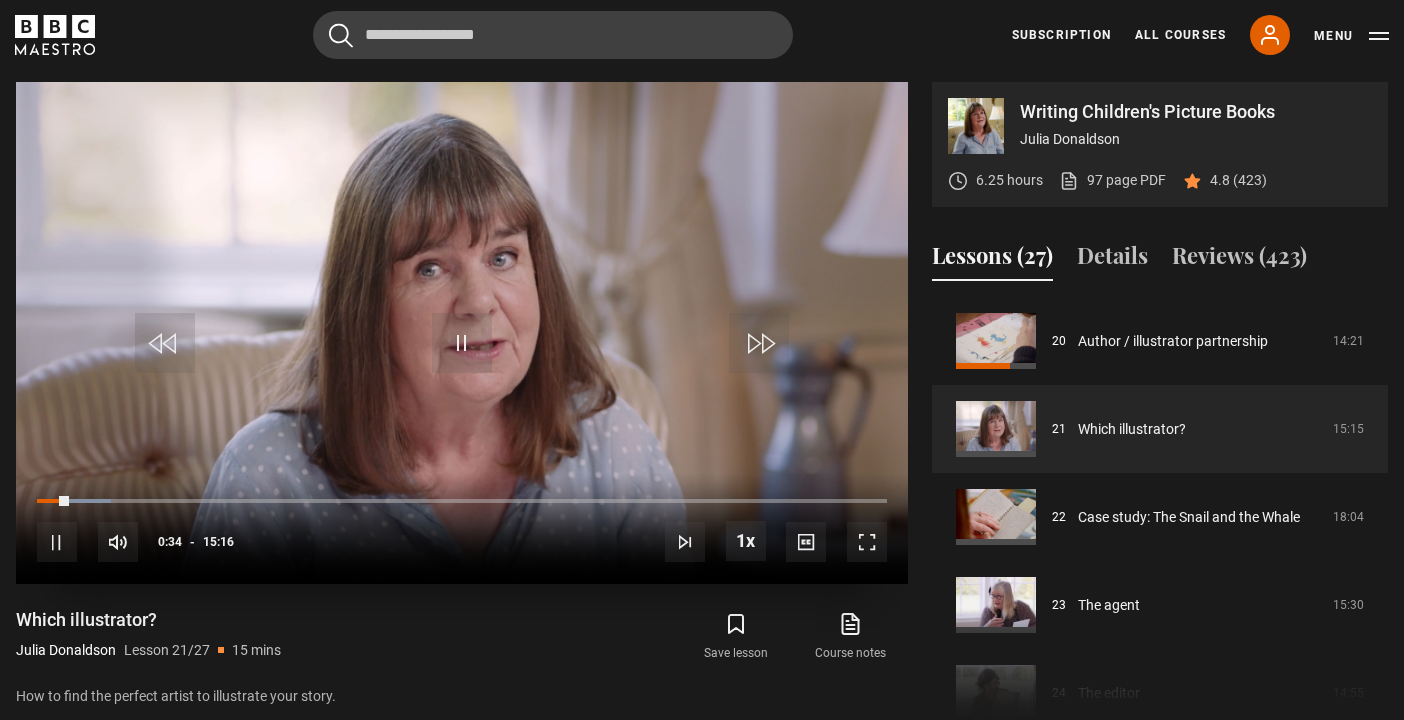 click at bounding box center [165, 343] 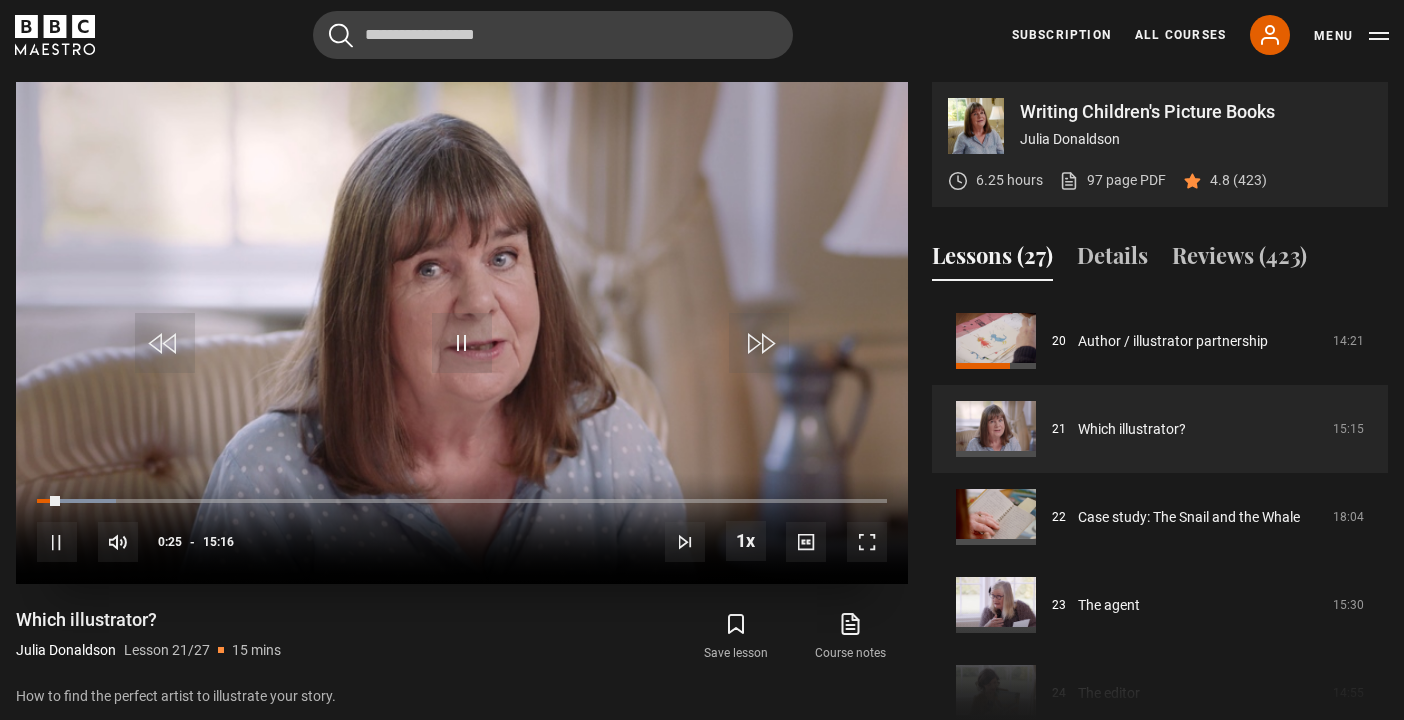 click at bounding box center (165, 343) 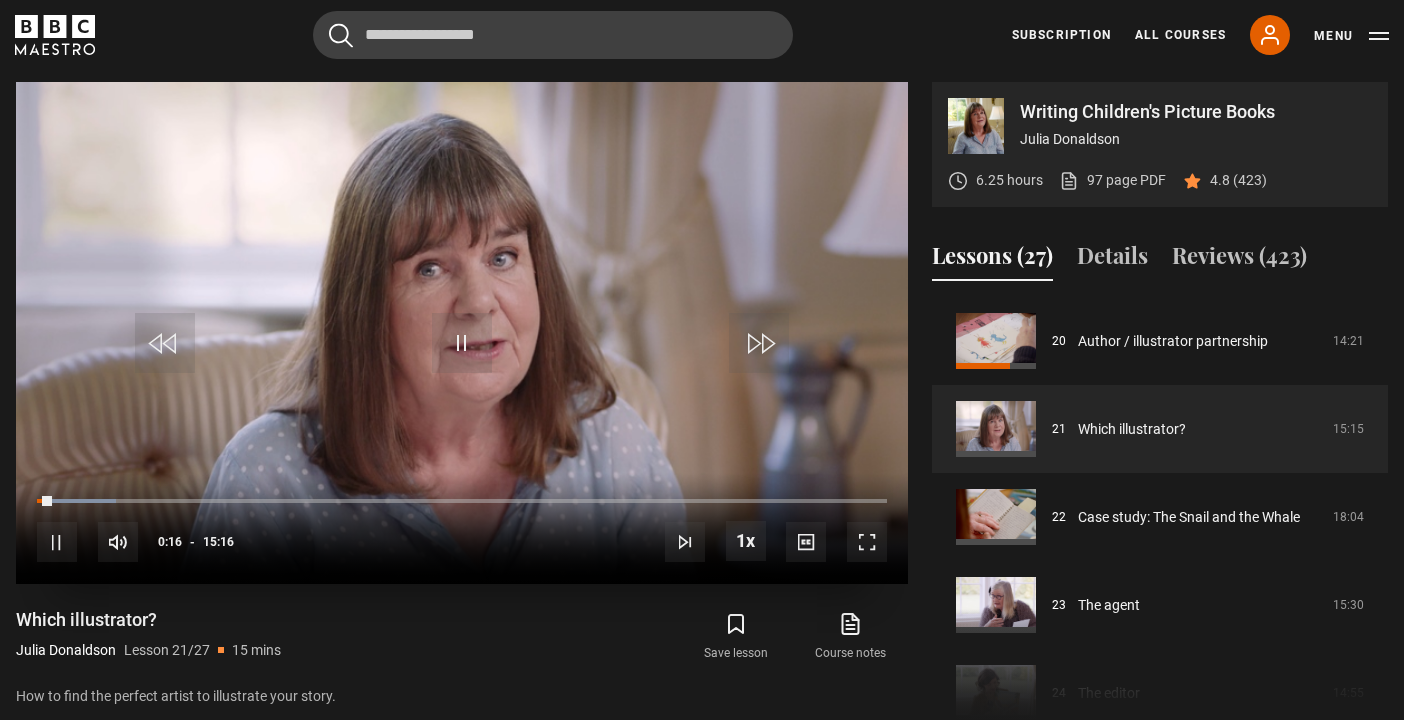 click at bounding box center (165, 343) 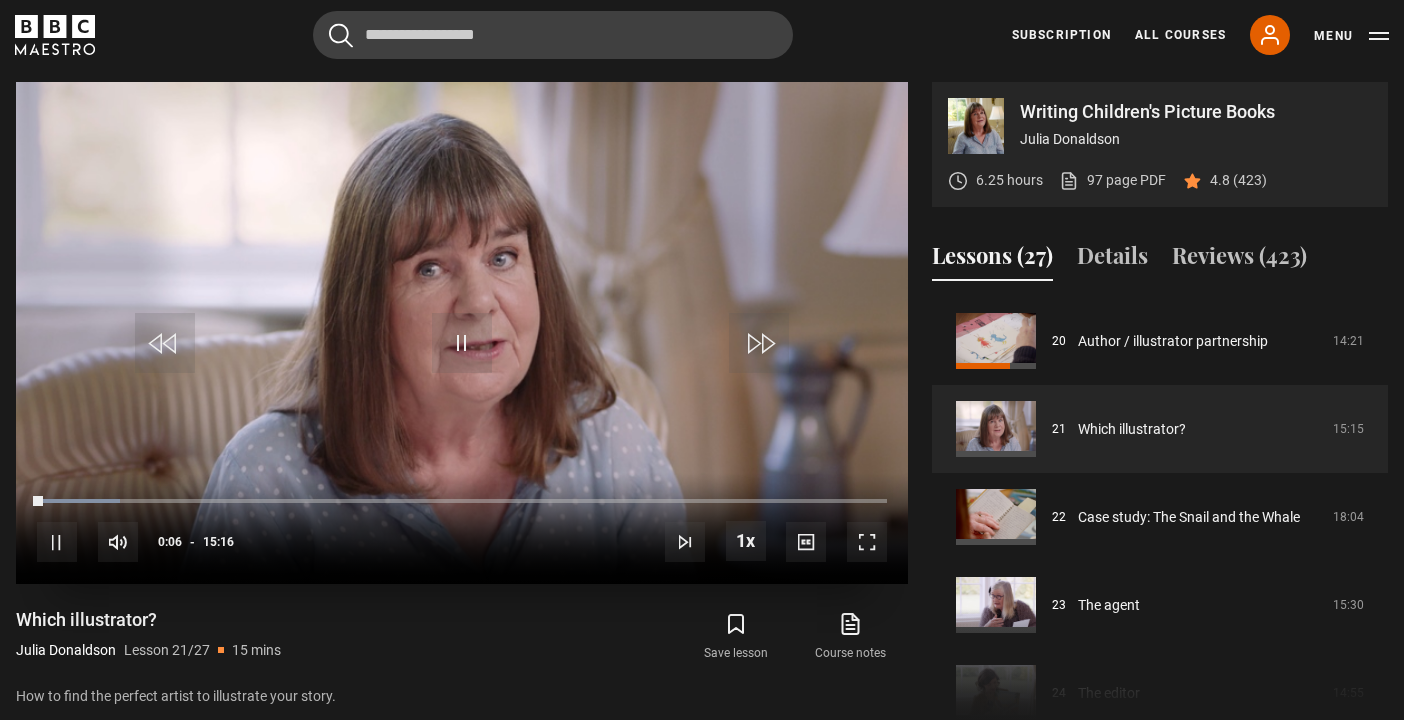 click at bounding box center (165, 343) 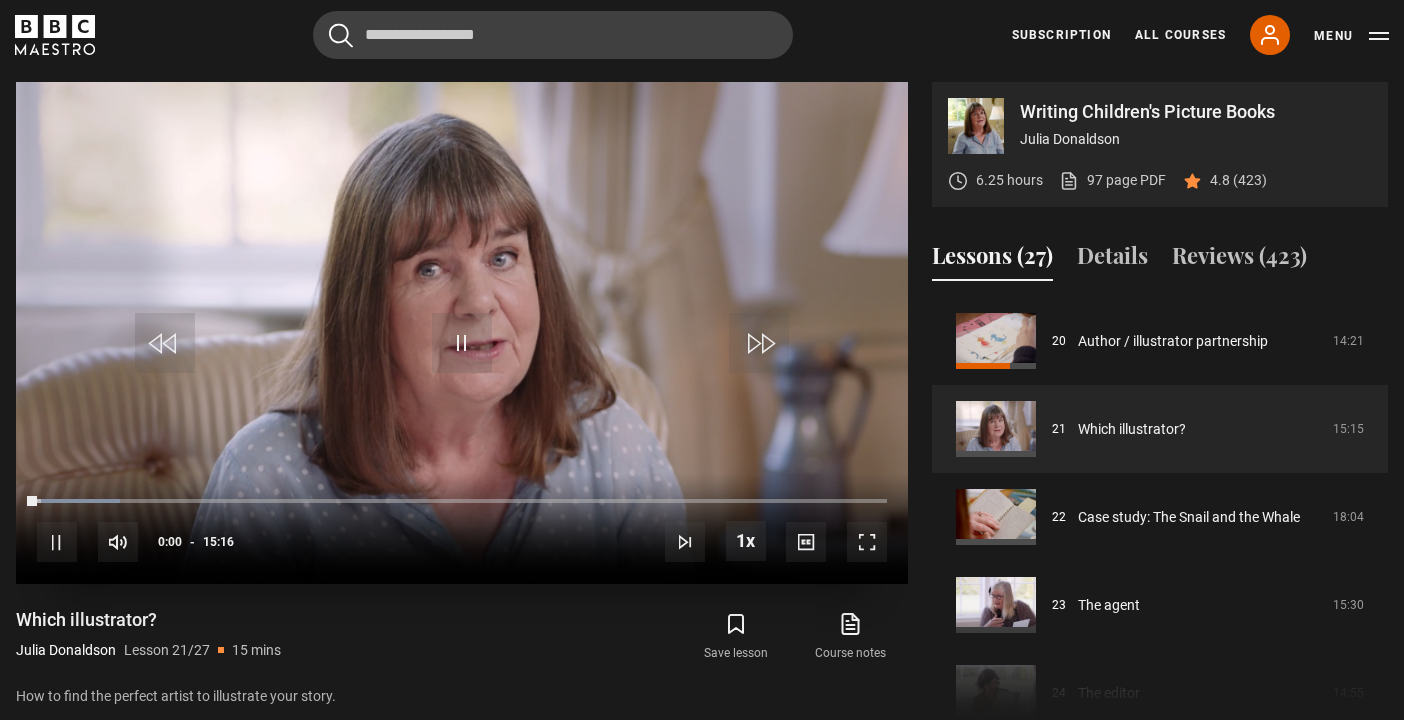 click at bounding box center (165, 343) 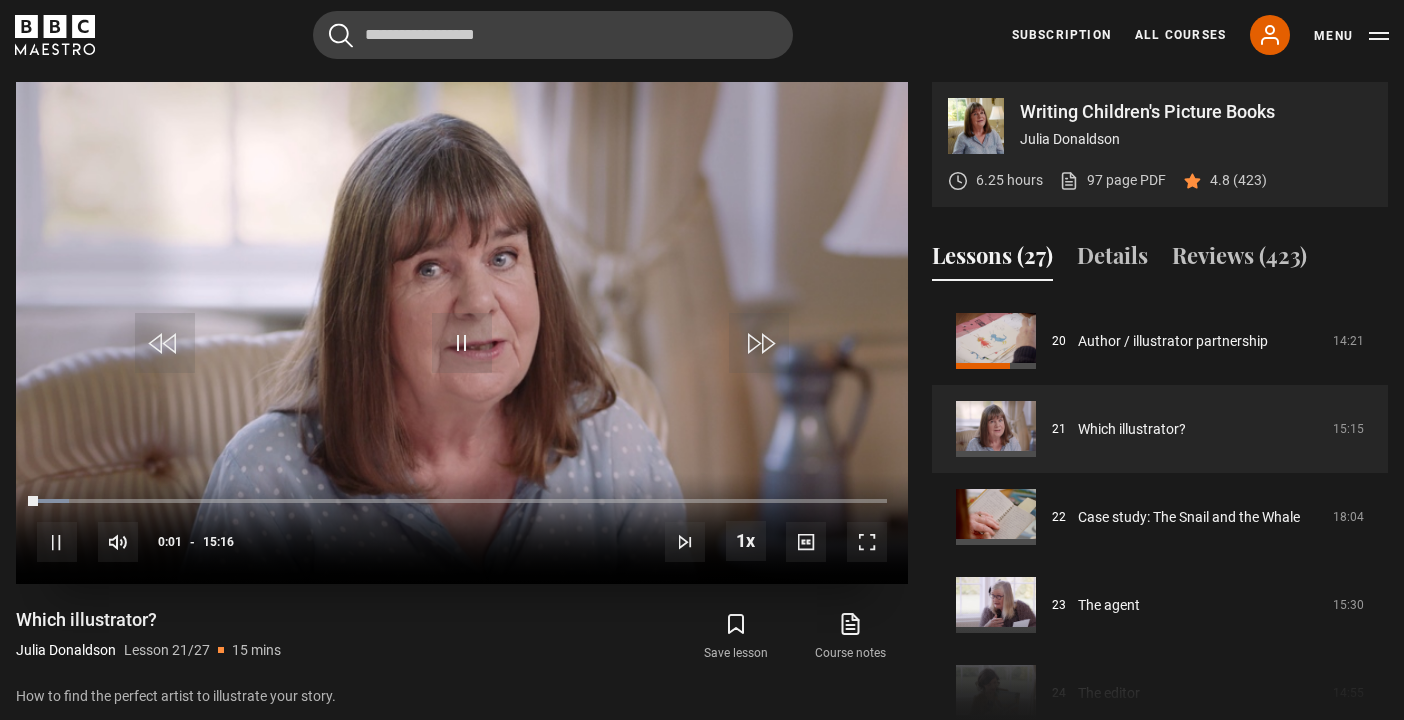 click at bounding box center (165, 343) 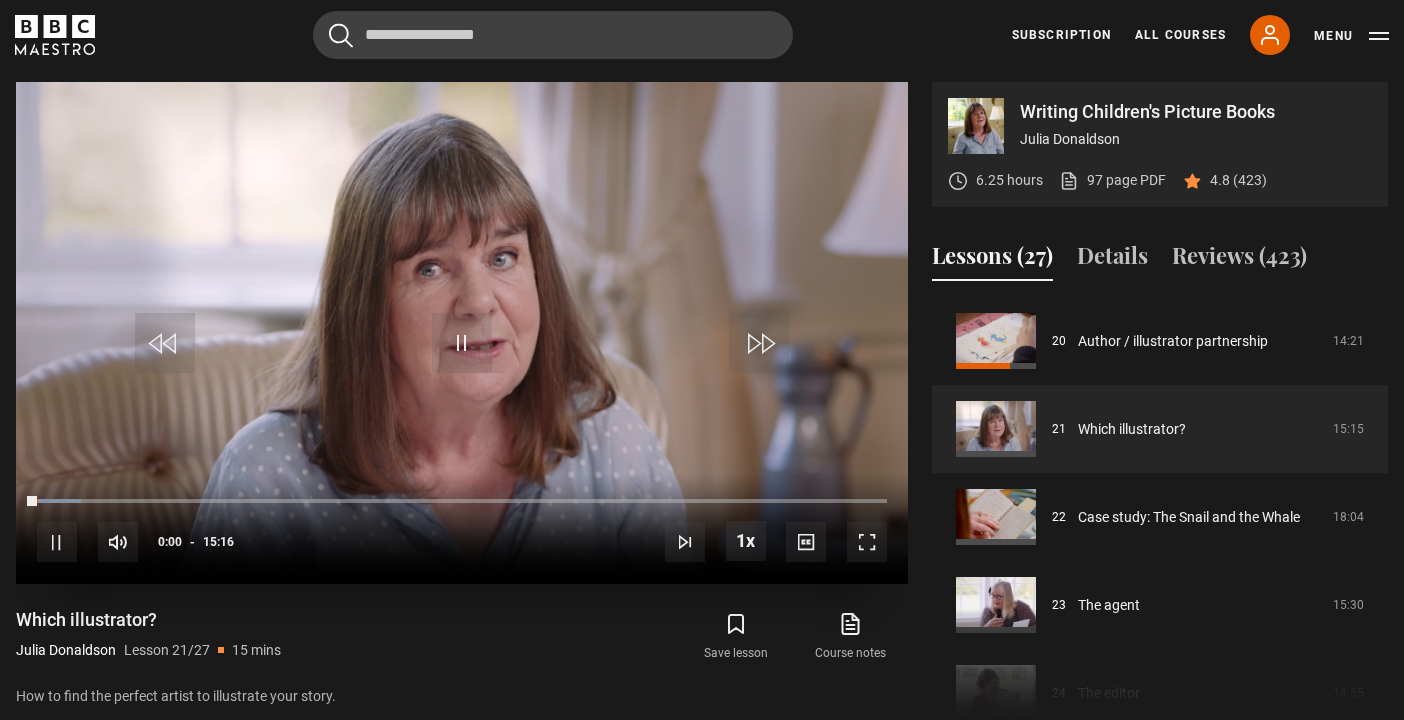 click at bounding box center [165, 343] 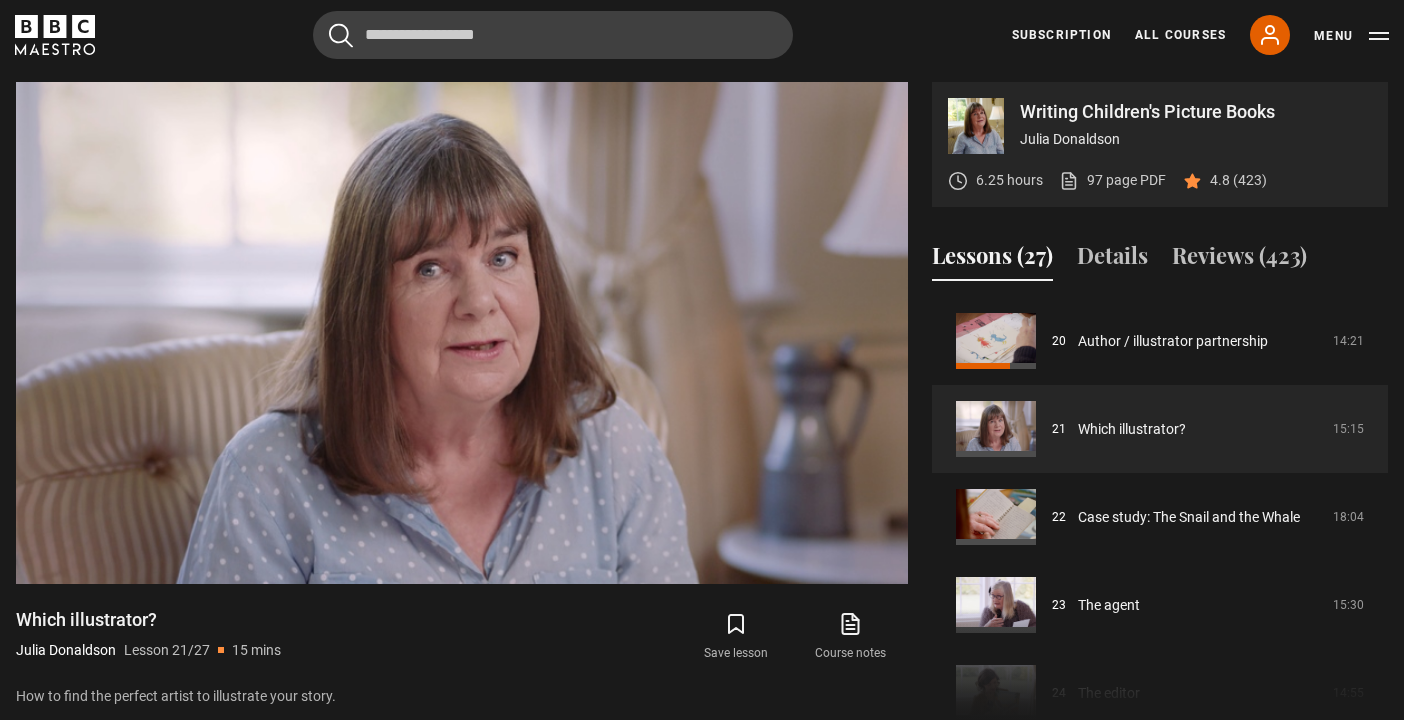 click on "Lessons (27)" at bounding box center [992, 260] 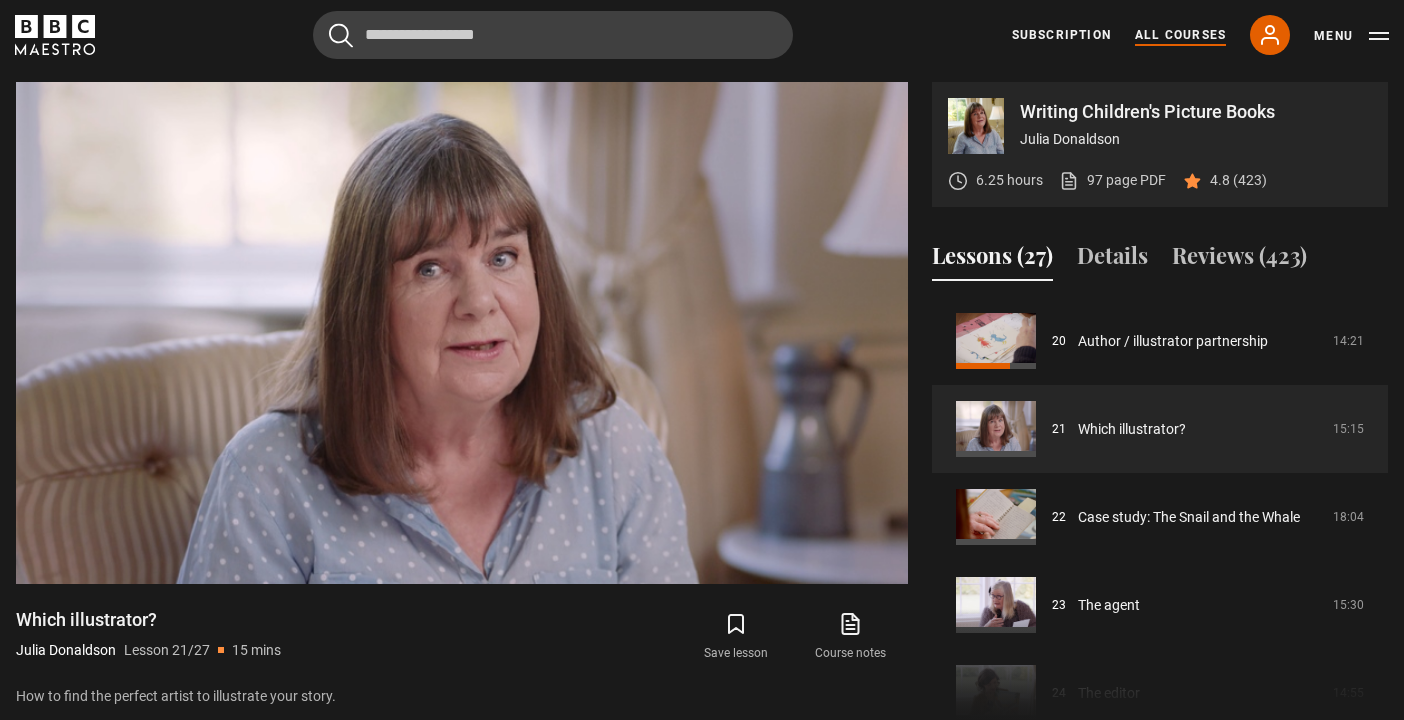 click on "All Courses" at bounding box center (1180, 35) 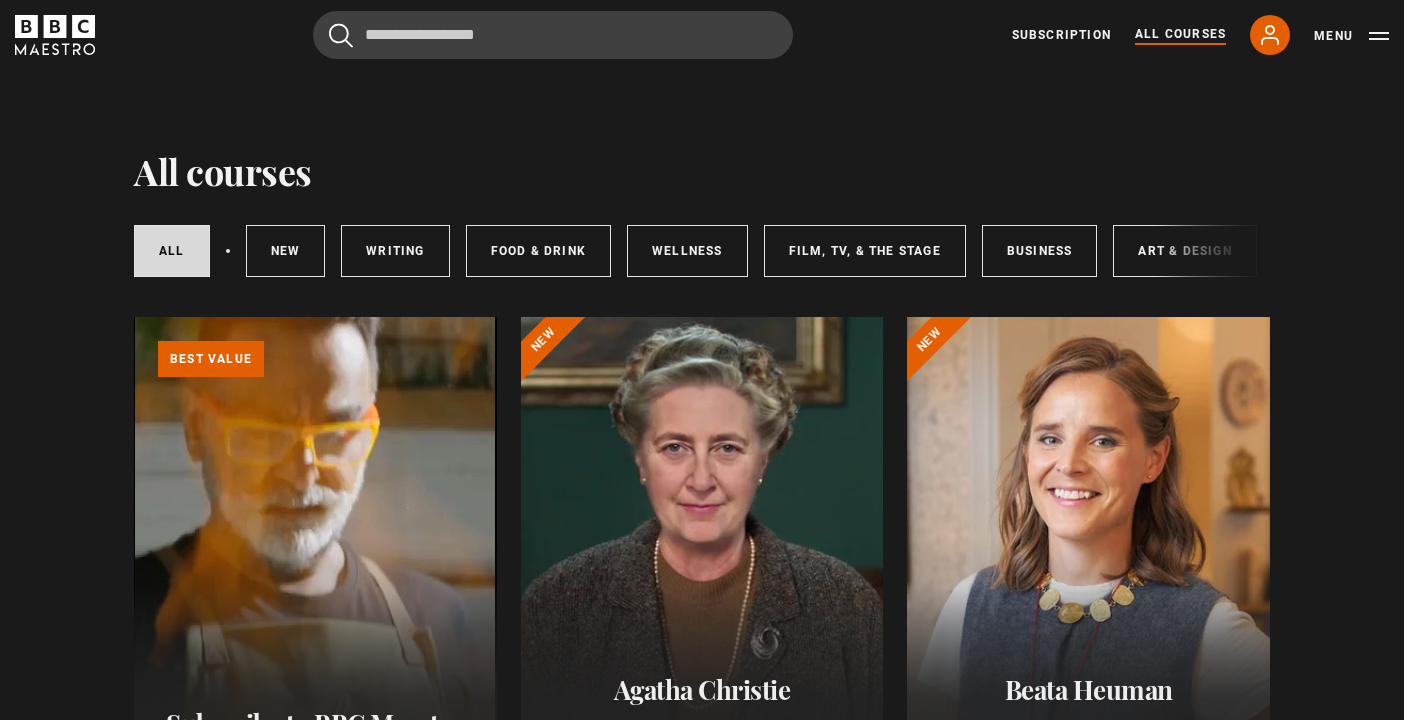 scroll, scrollTop: 0, scrollLeft: 0, axis: both 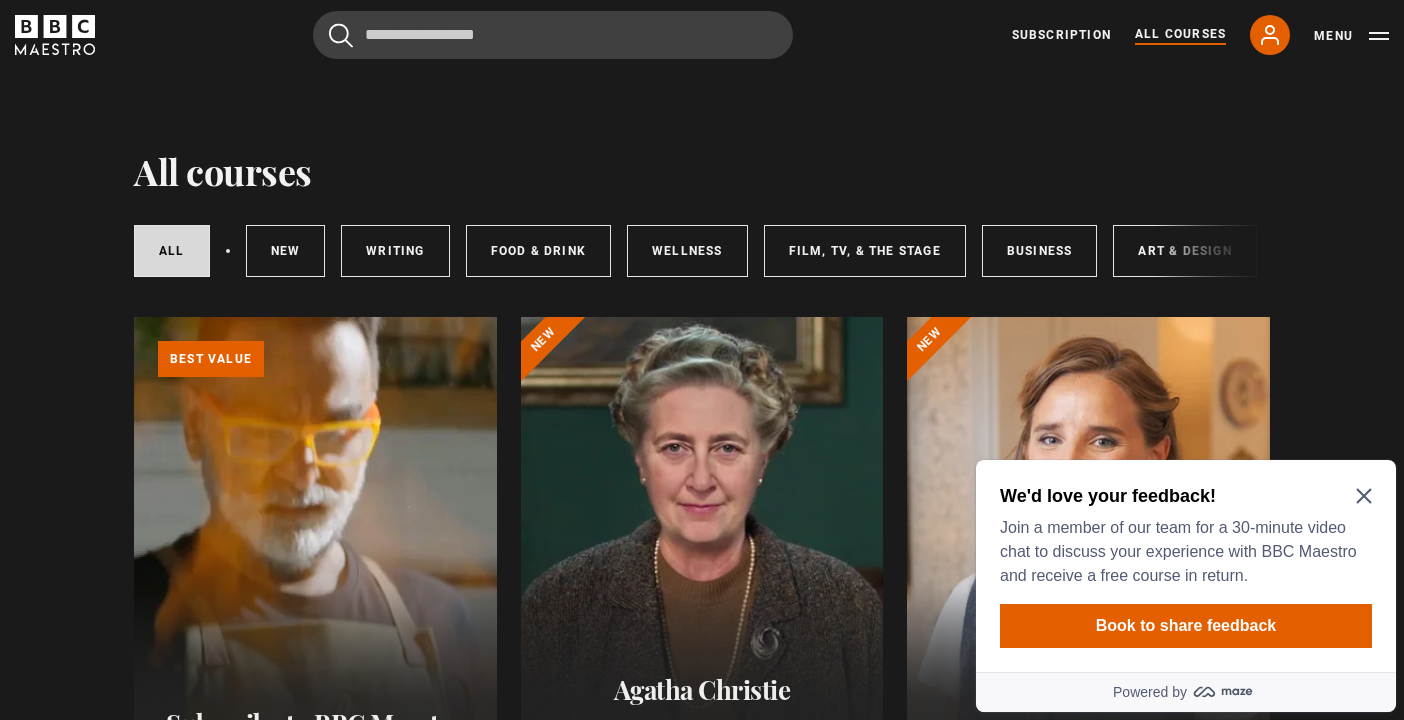 click on "Menu" at bounding box center [1351, 36] 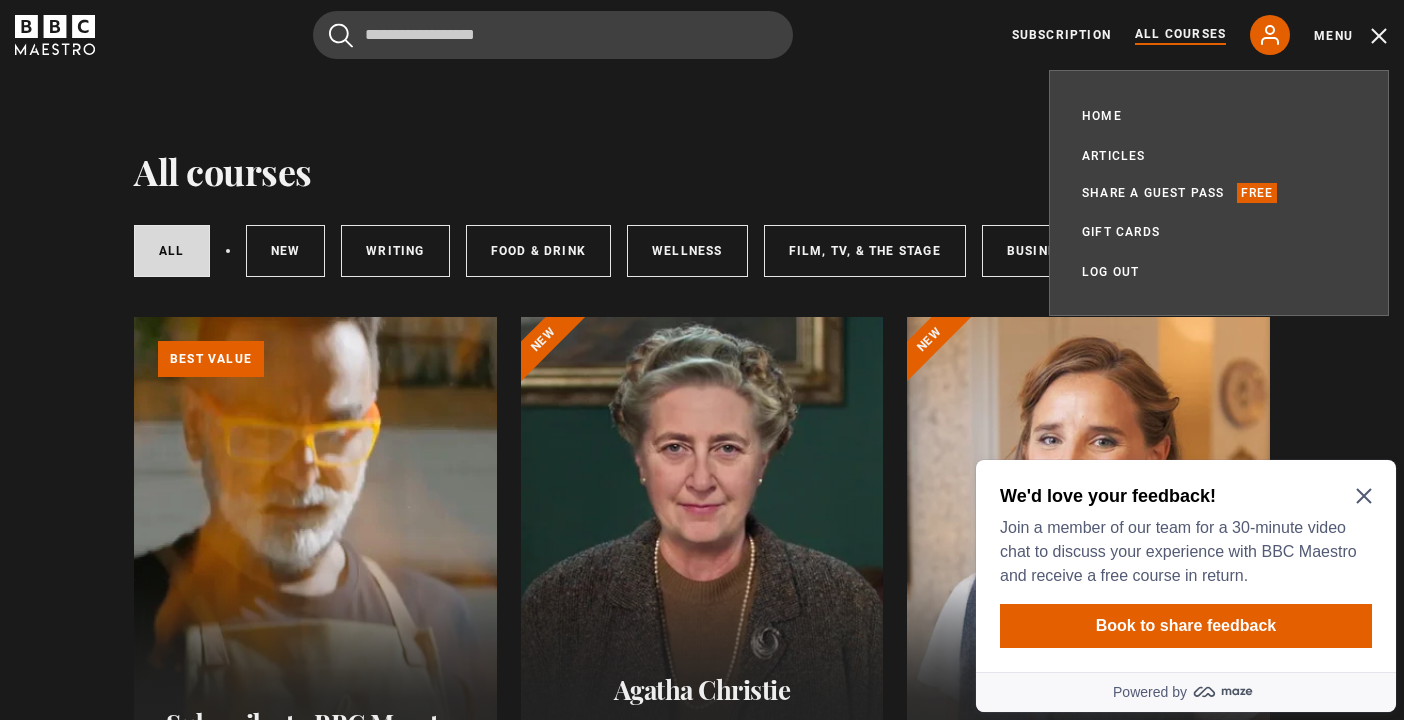 click 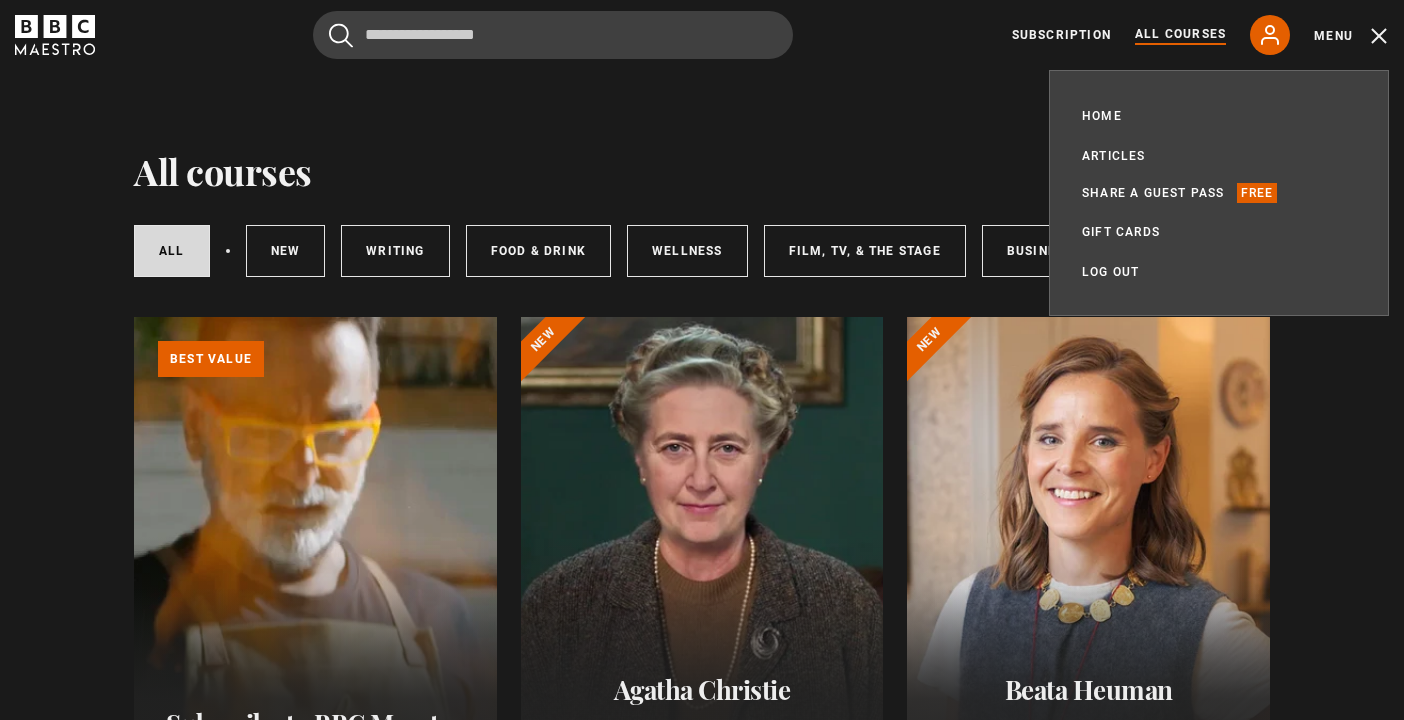click on "All courses
All courses
New courses
Writing
Food & Drink
Wellness
Film, TV, & The Stage
Business
Art & Design
Music
Home & Lifestyle
Learn more   about BBC Maestro
Video Player is loading. Play Video Pause Unmute Current Time  0:09 / Duration  0:15 Loaded :  100.00% 0:09 Stream Type  LIVE Seek to live, currently behind live LIVE Remaining Time  - 0:06   1x Playback Rate Chapters Stereo" at bounding box center [702, 4529] 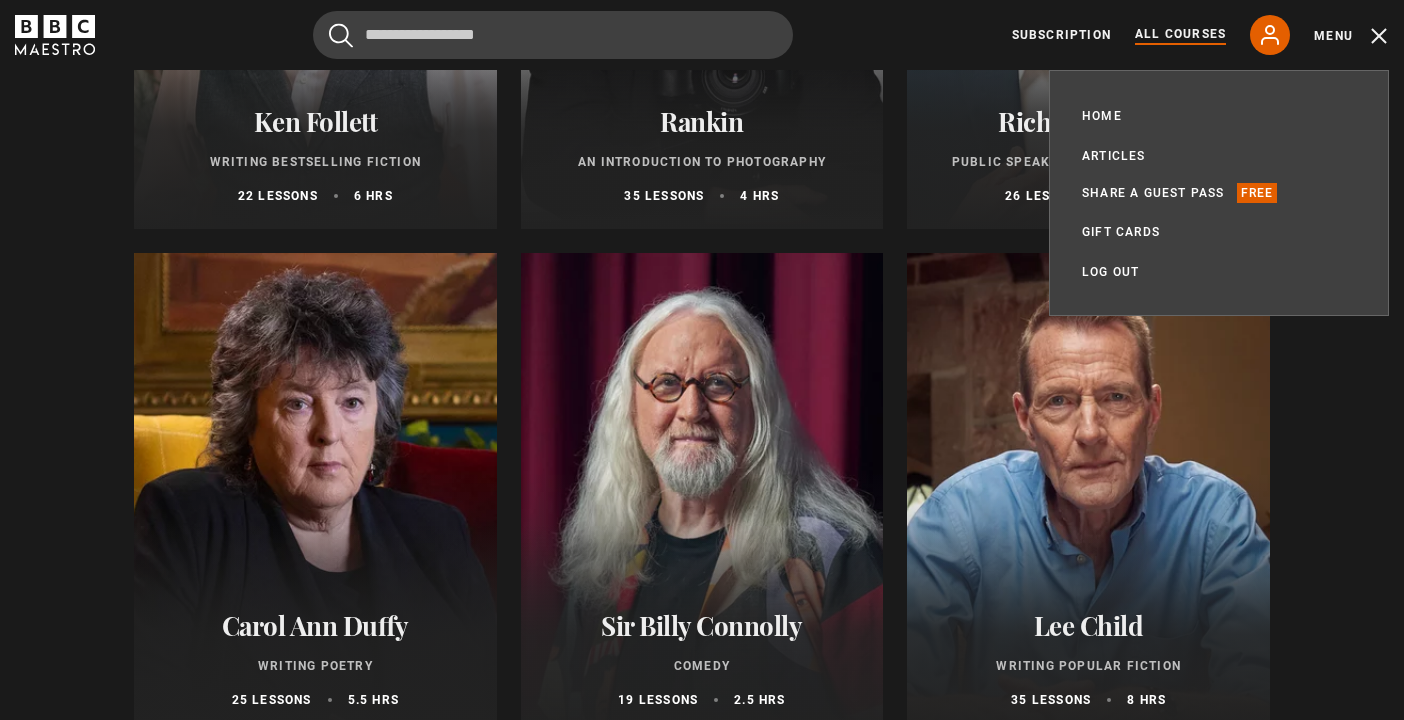 scroll, scrollTop: 4640, scrollLeft: 0, axis: vertical 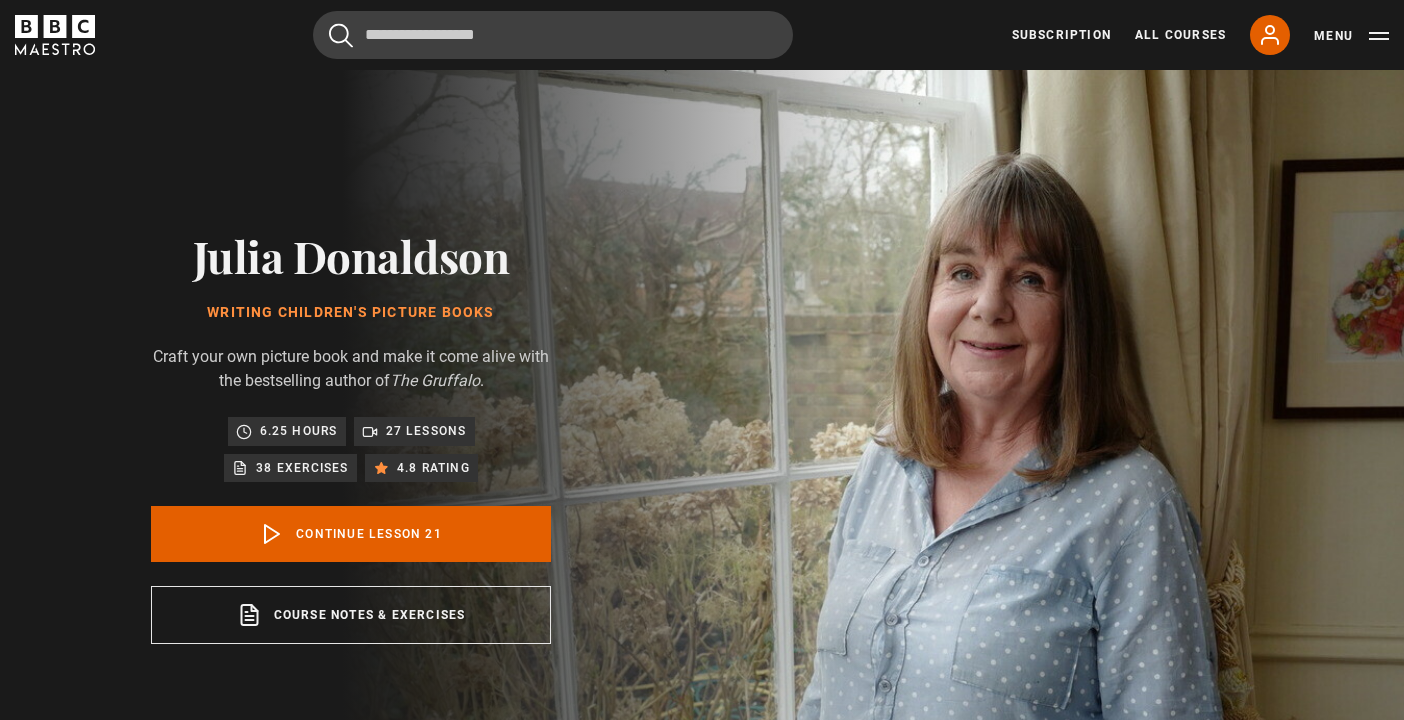 click on "27 lessons" at bounding box center [426, 431] 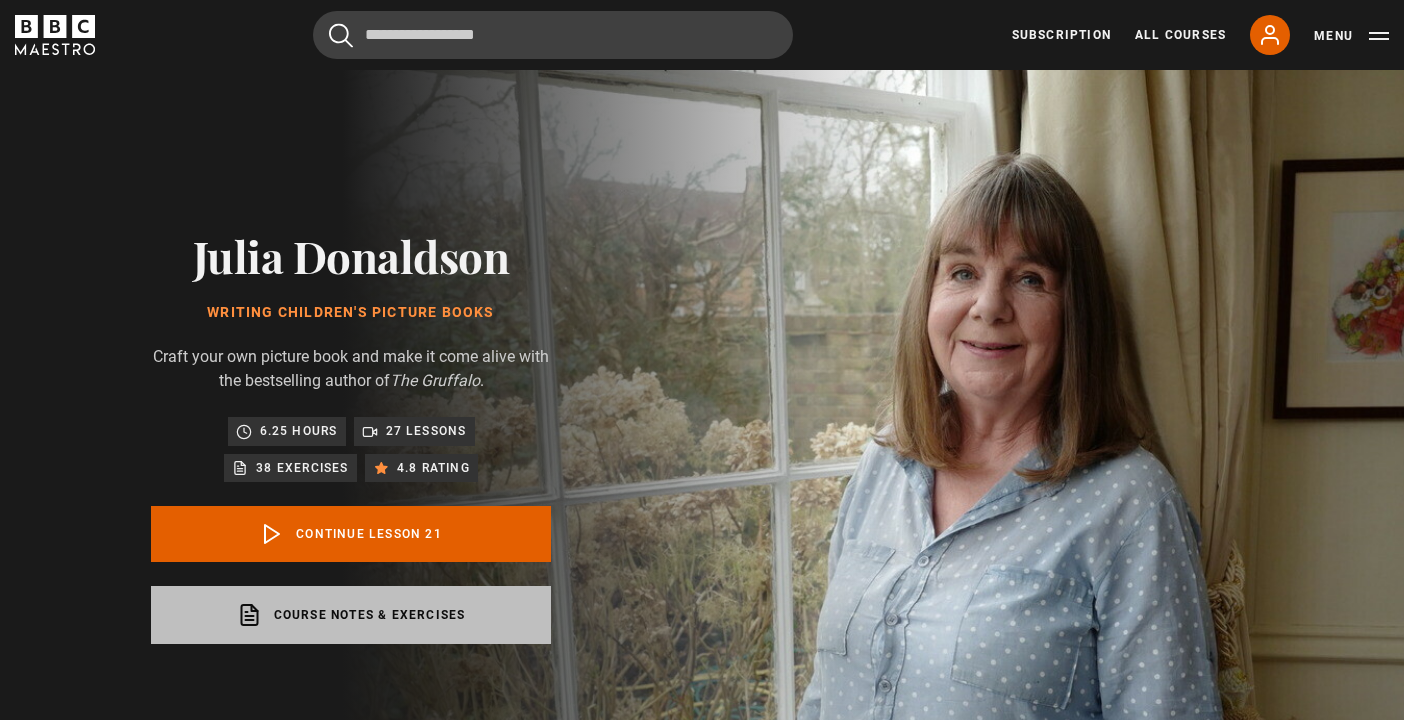 click on "Course notes & exercises
opens in a new tab" at bounding box center (351, 615) 